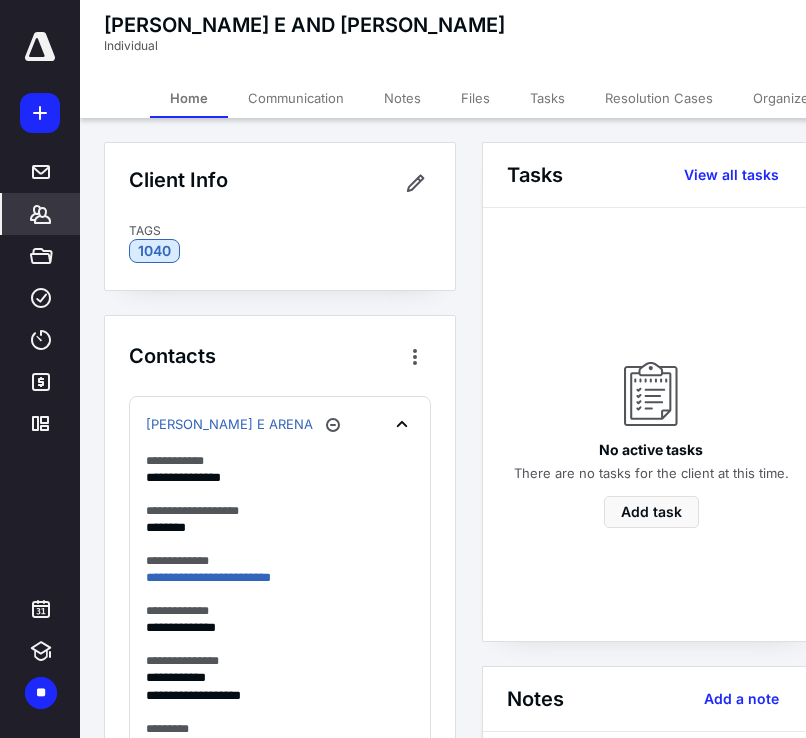 scroll, scrollTop: 0, scrollLeft: 0, axis: both 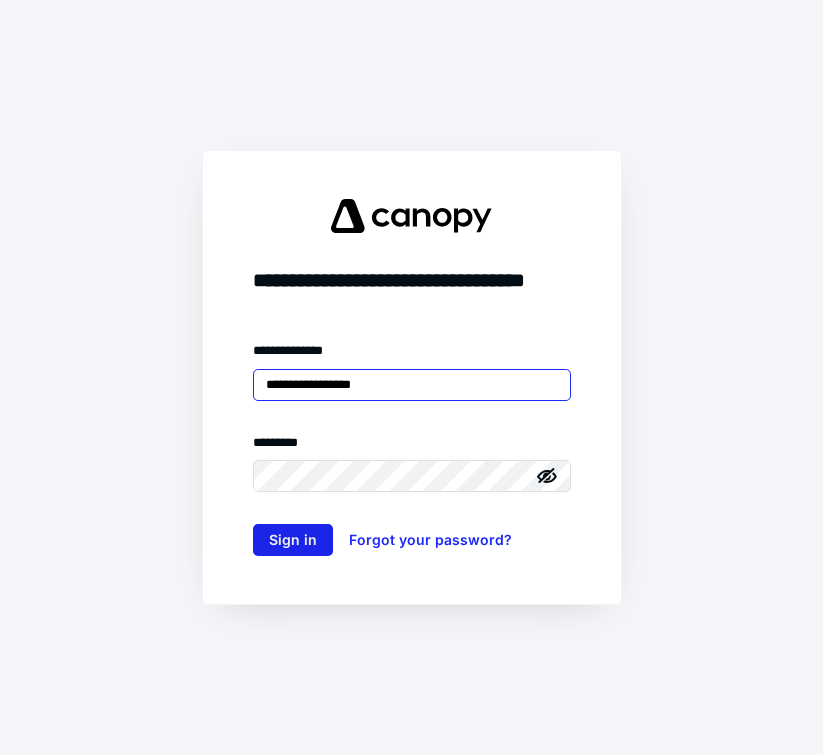 type on "**********" 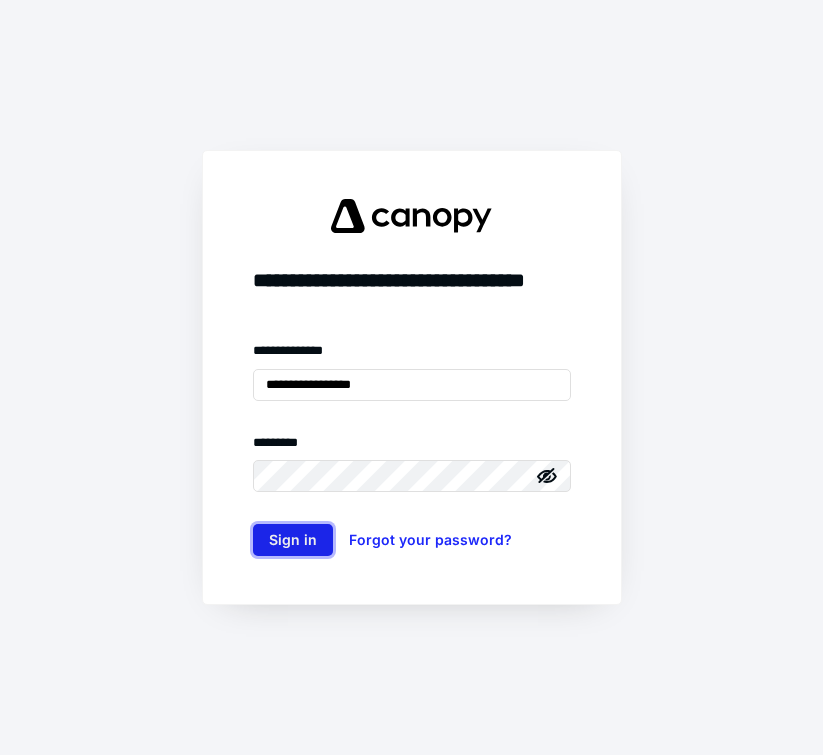 click on "Sign in" at bounding box center [293, 540] 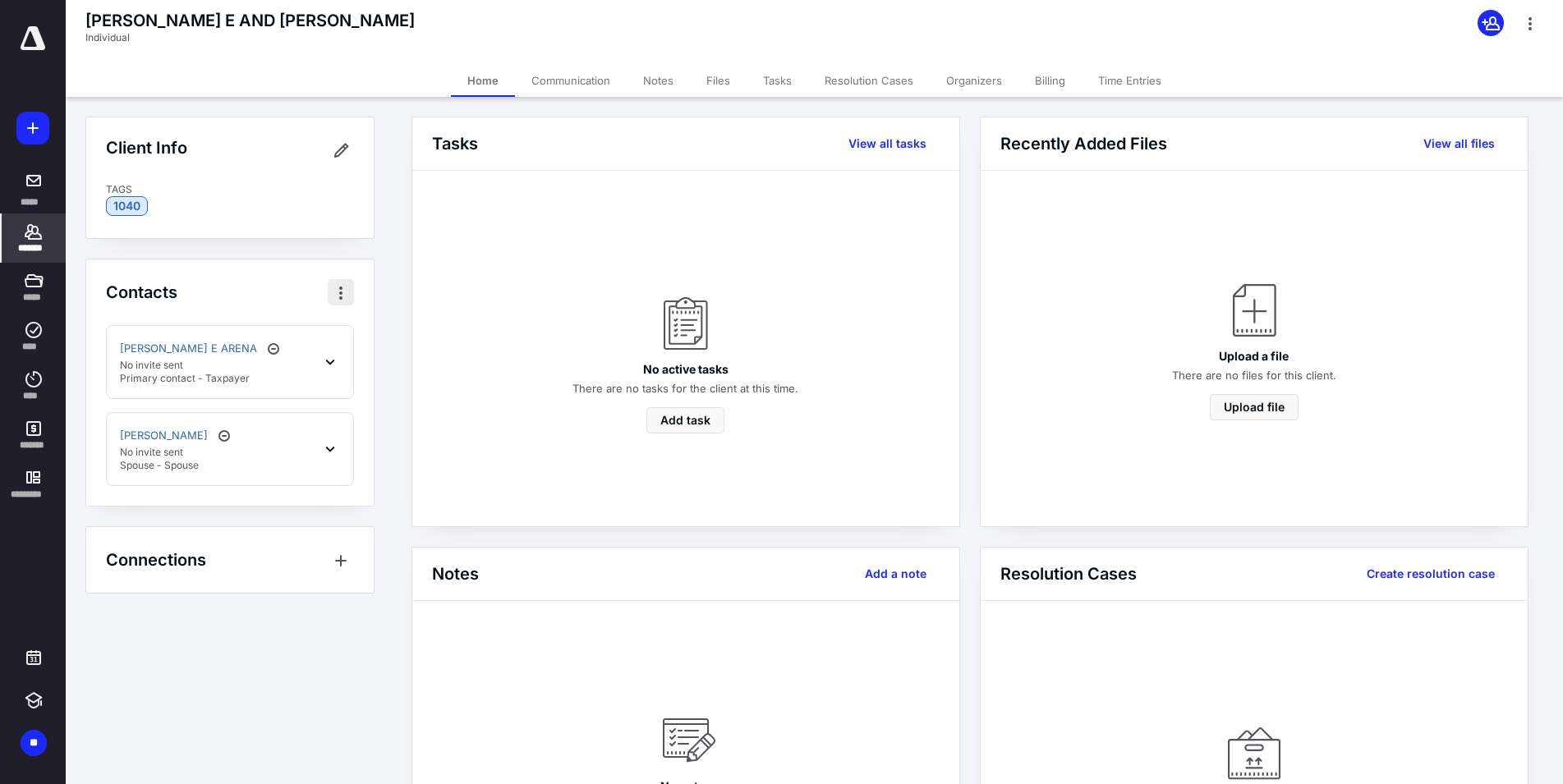 click at bounding box center (341, 292) 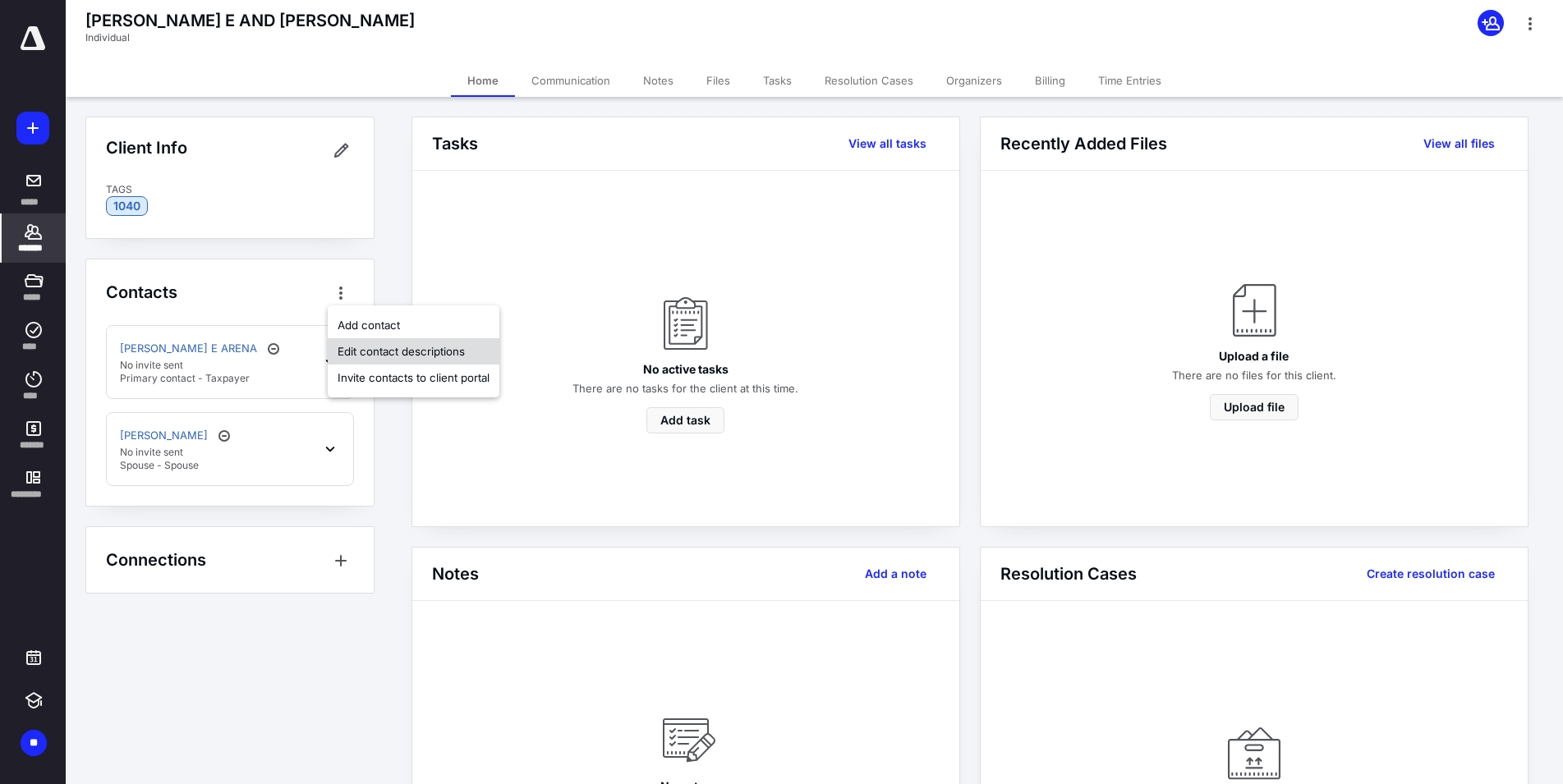 click on "Edit contact descriptions" at bounding box center (413, 351) 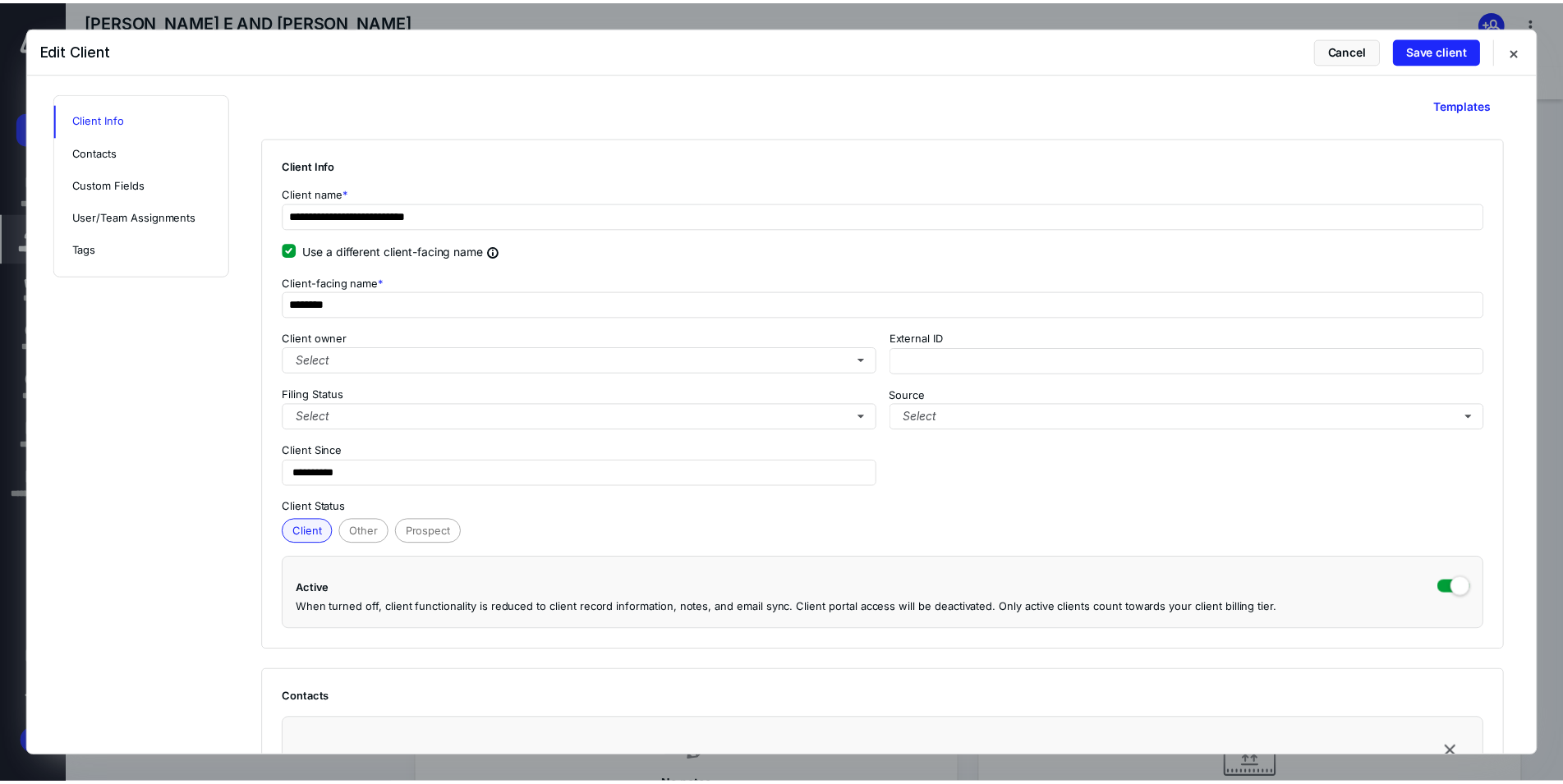 scroll, scrollTop: 0, scrollLeft: 0, axis: both 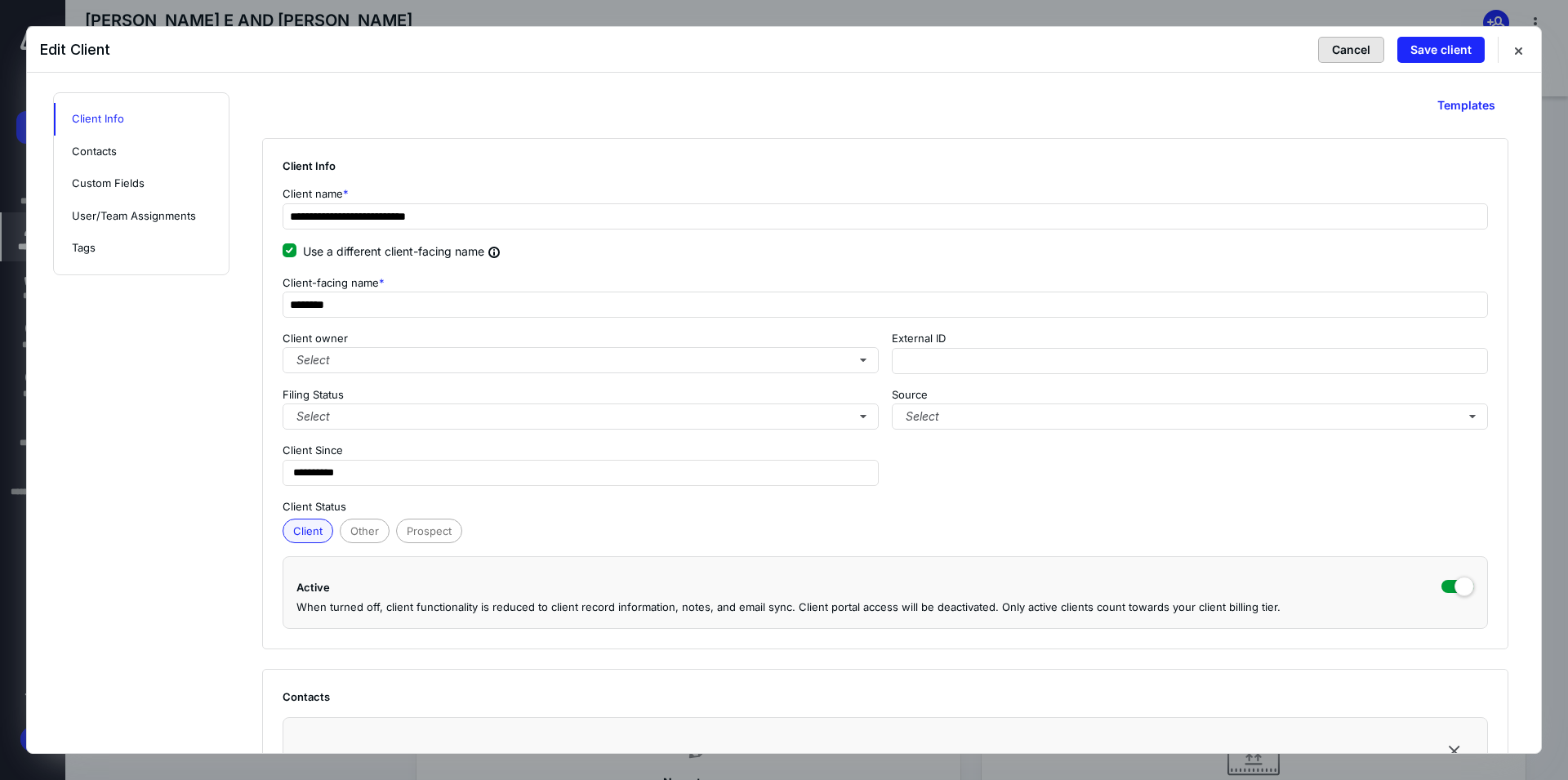 click on "Cancel" at bounding box center (1351, 50) 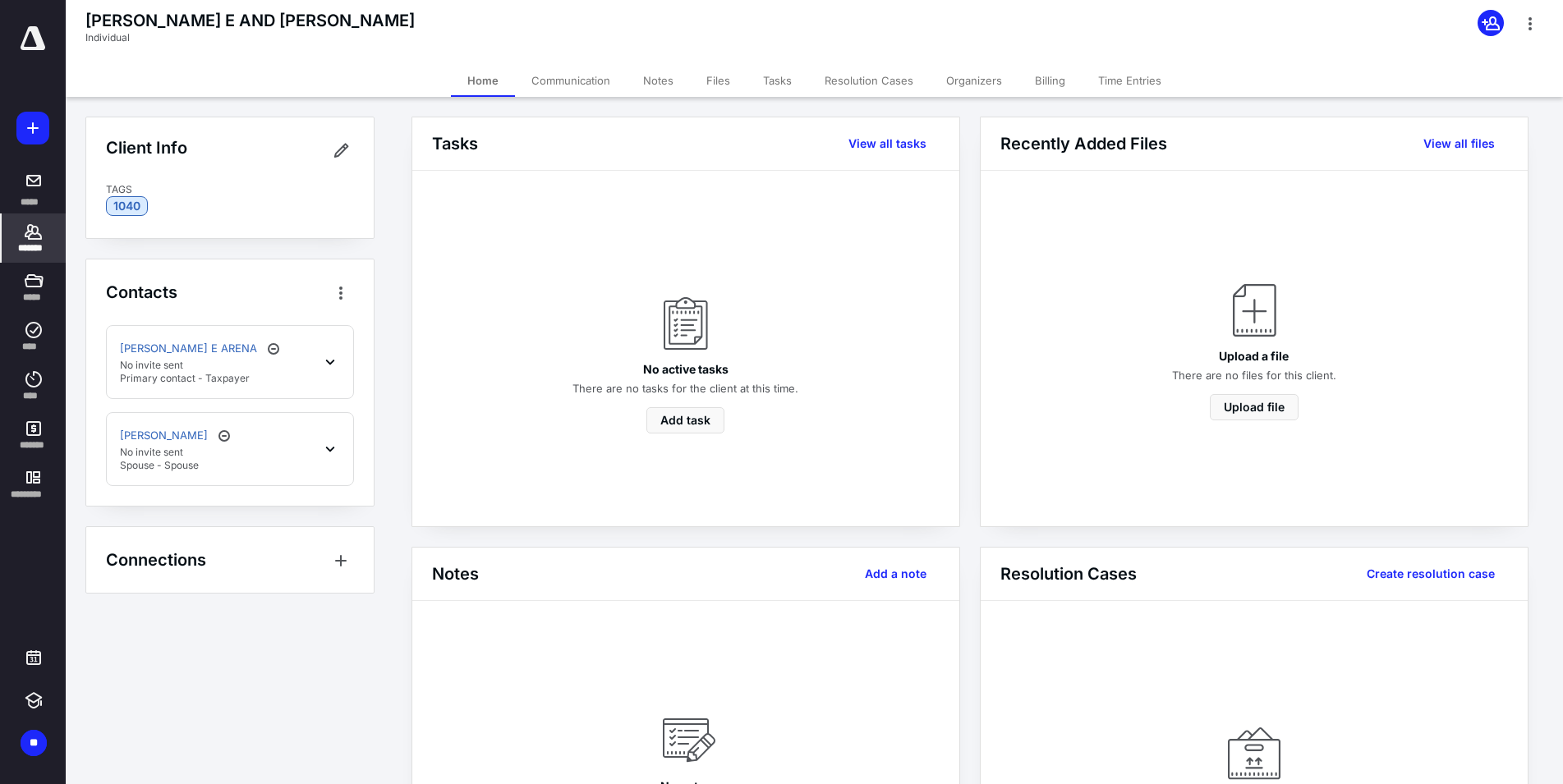 click 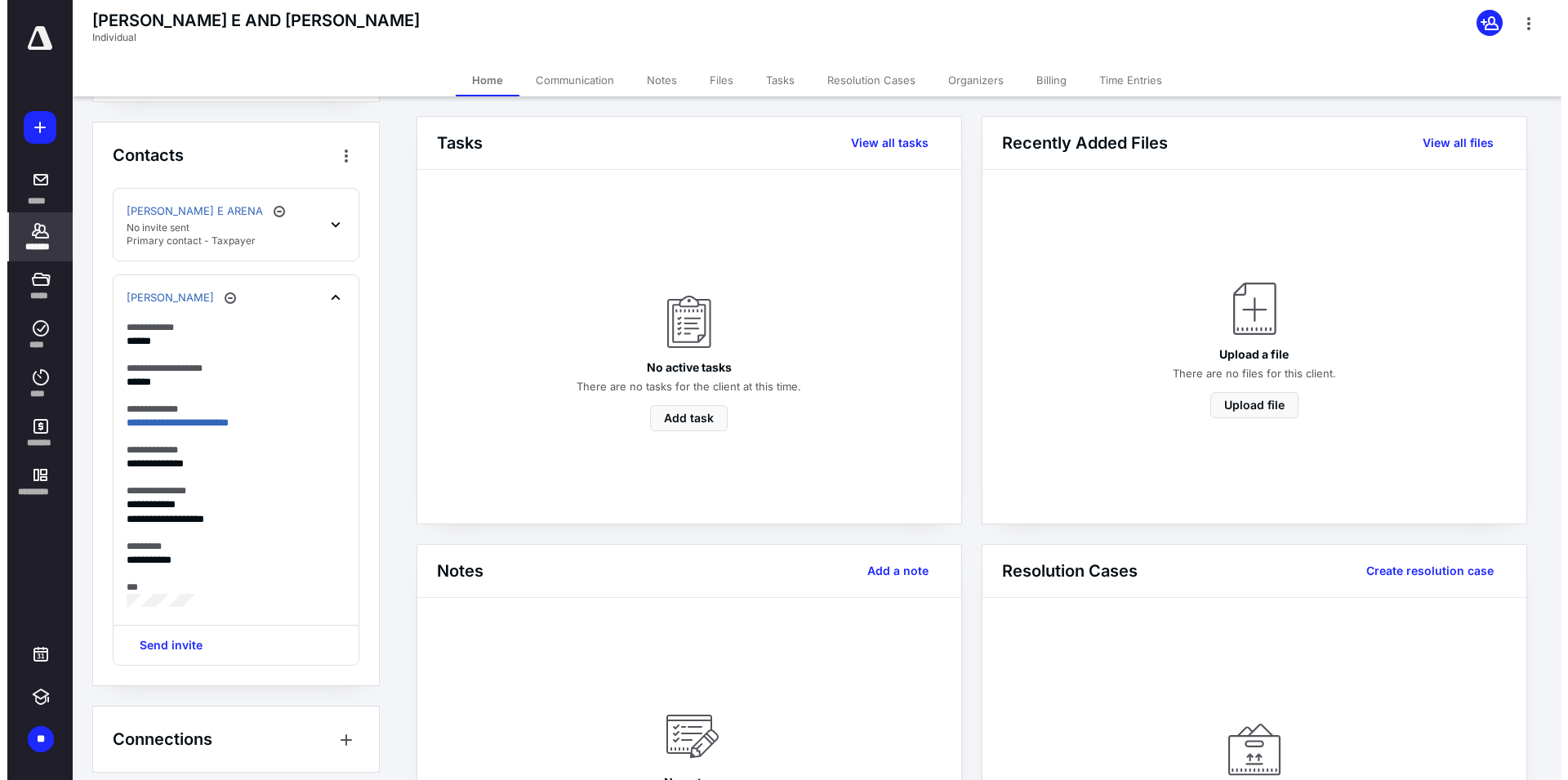 scroll, scrollTop: 145, scrollLeft: 0, axis: vertical 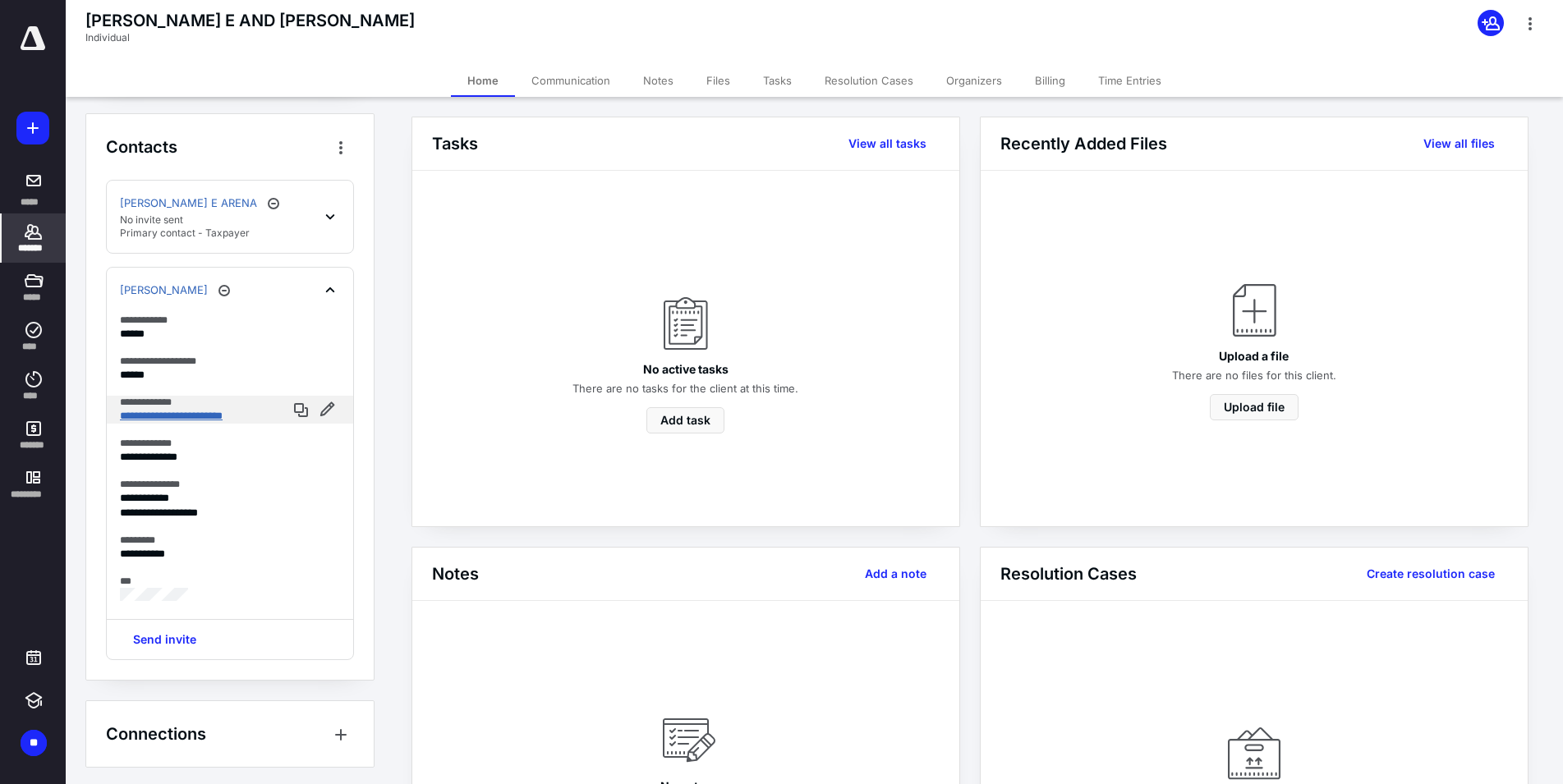 click on "**********" at bounding box center (171, 415) 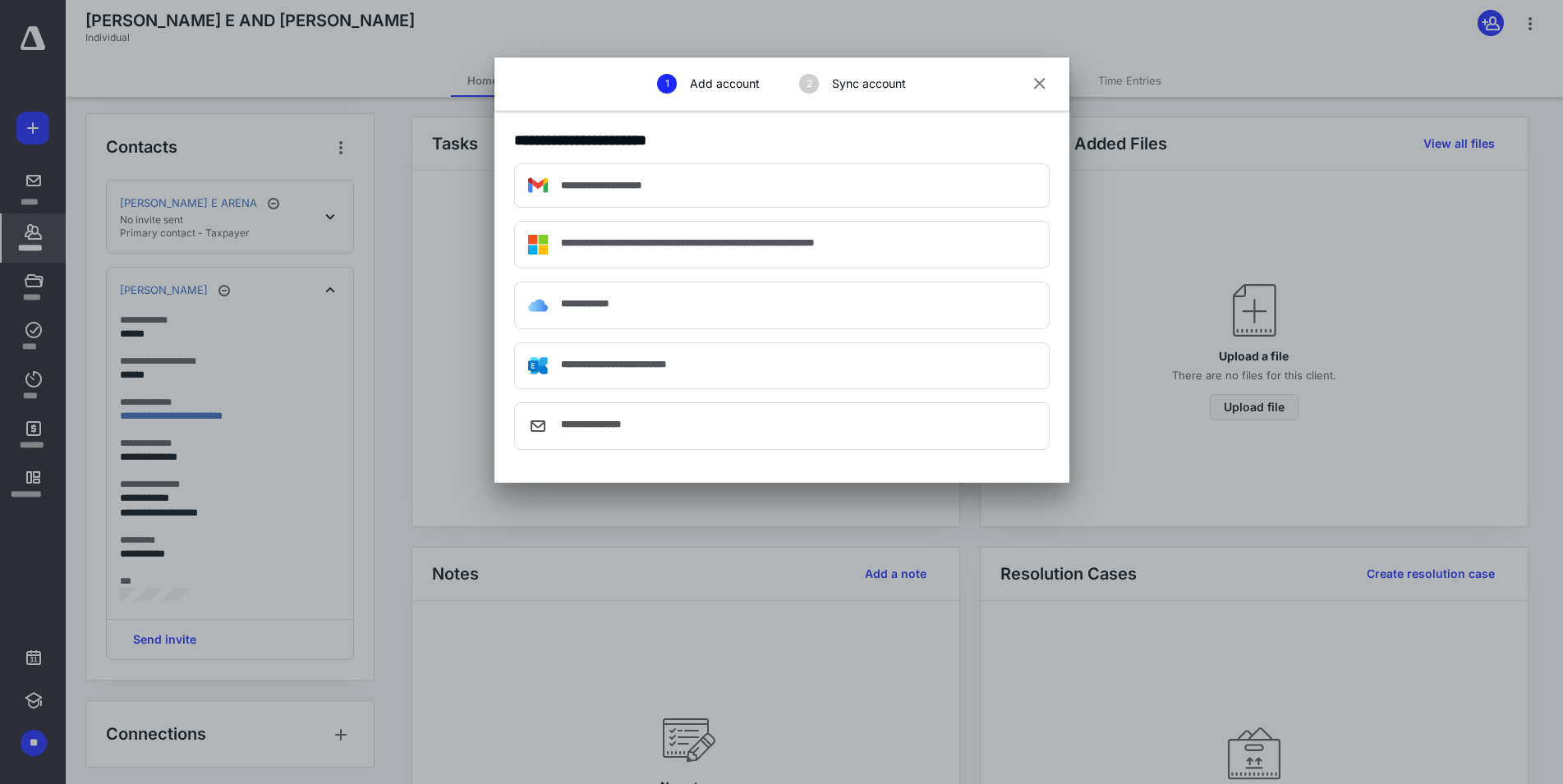 click at bounding box center [1040, 85] 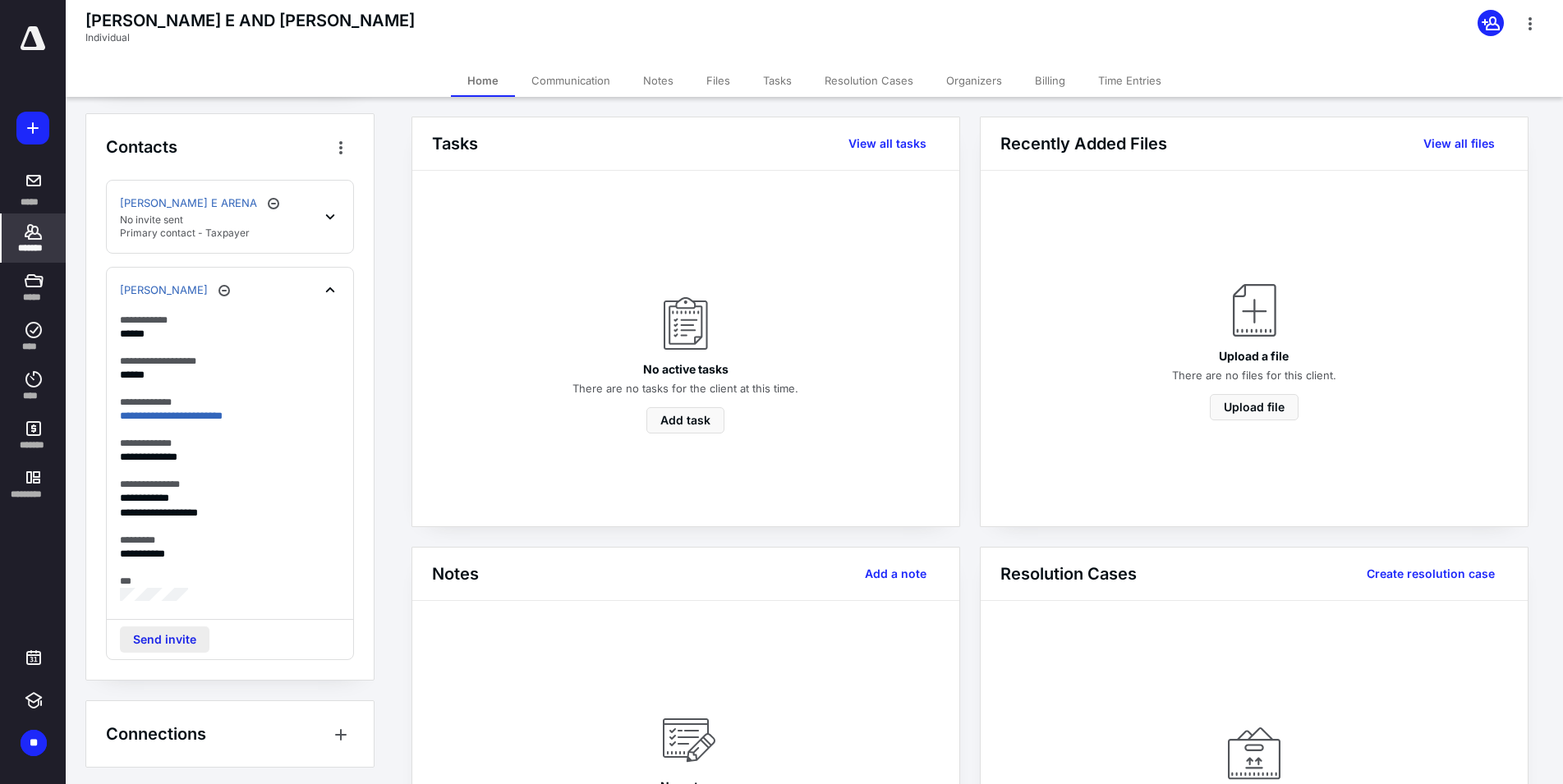 click on "Send invite" at bounding box center (164, 640) 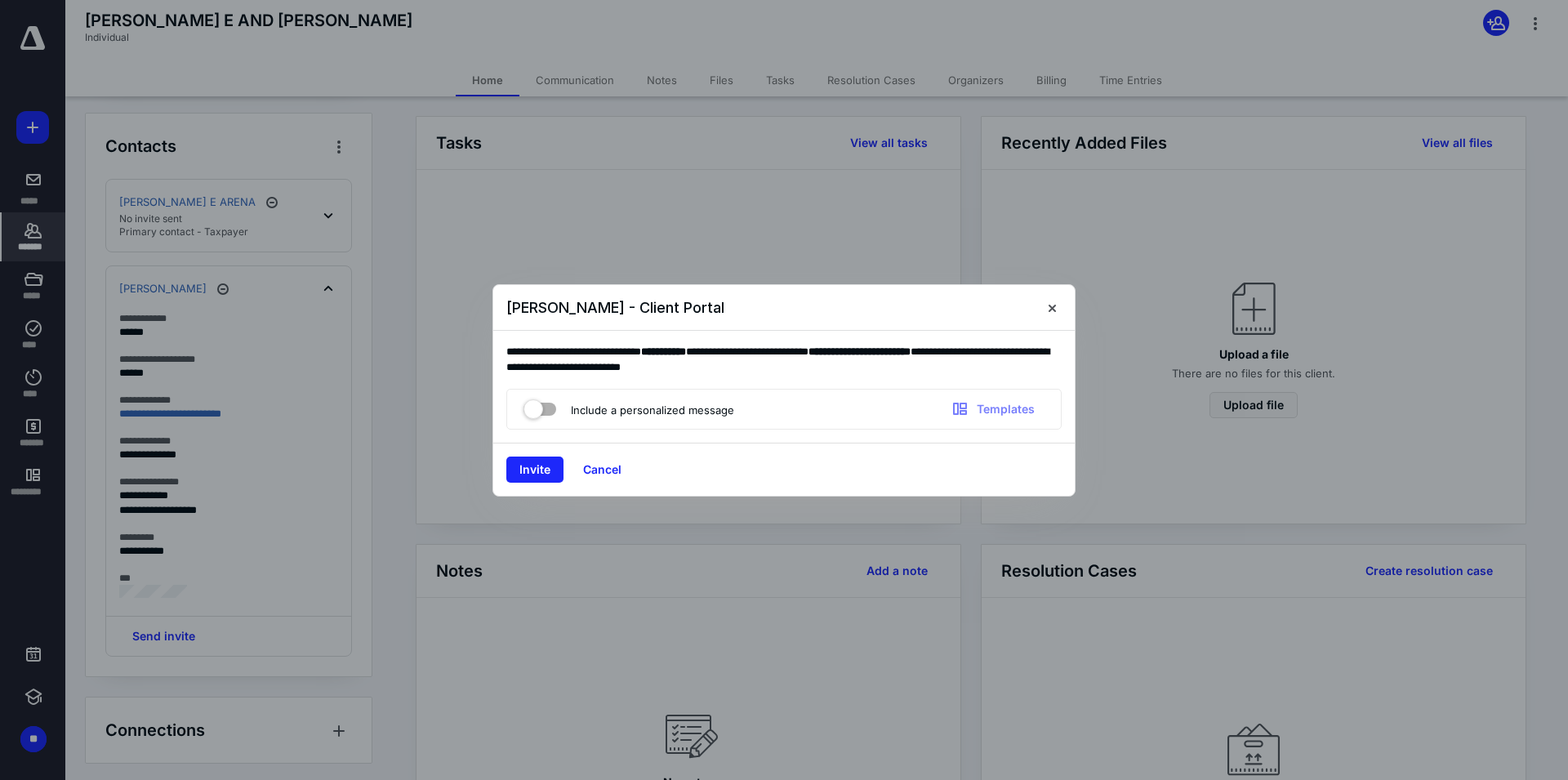 click at bounding box center [540, 406] 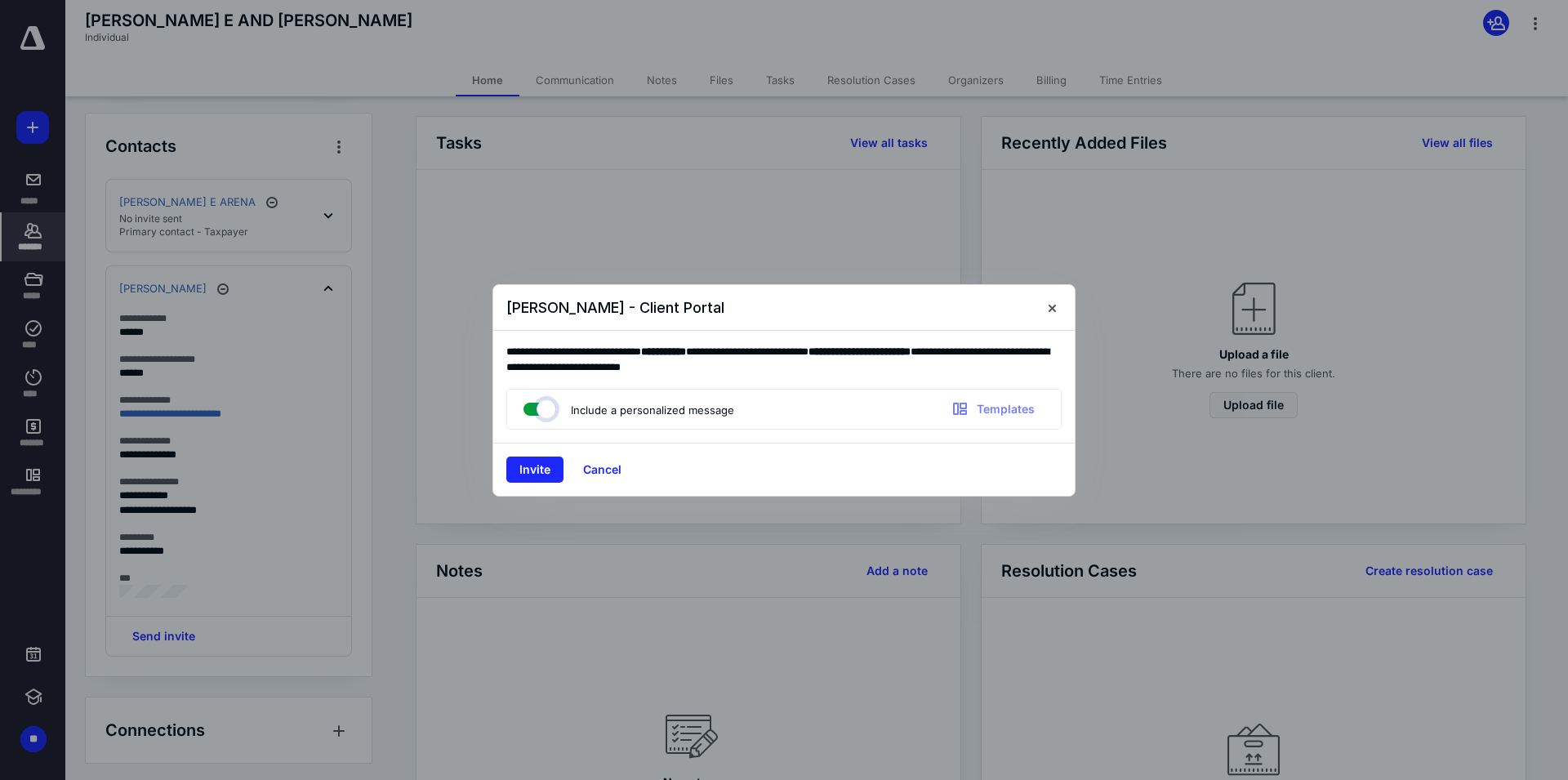 checkbox on "true" 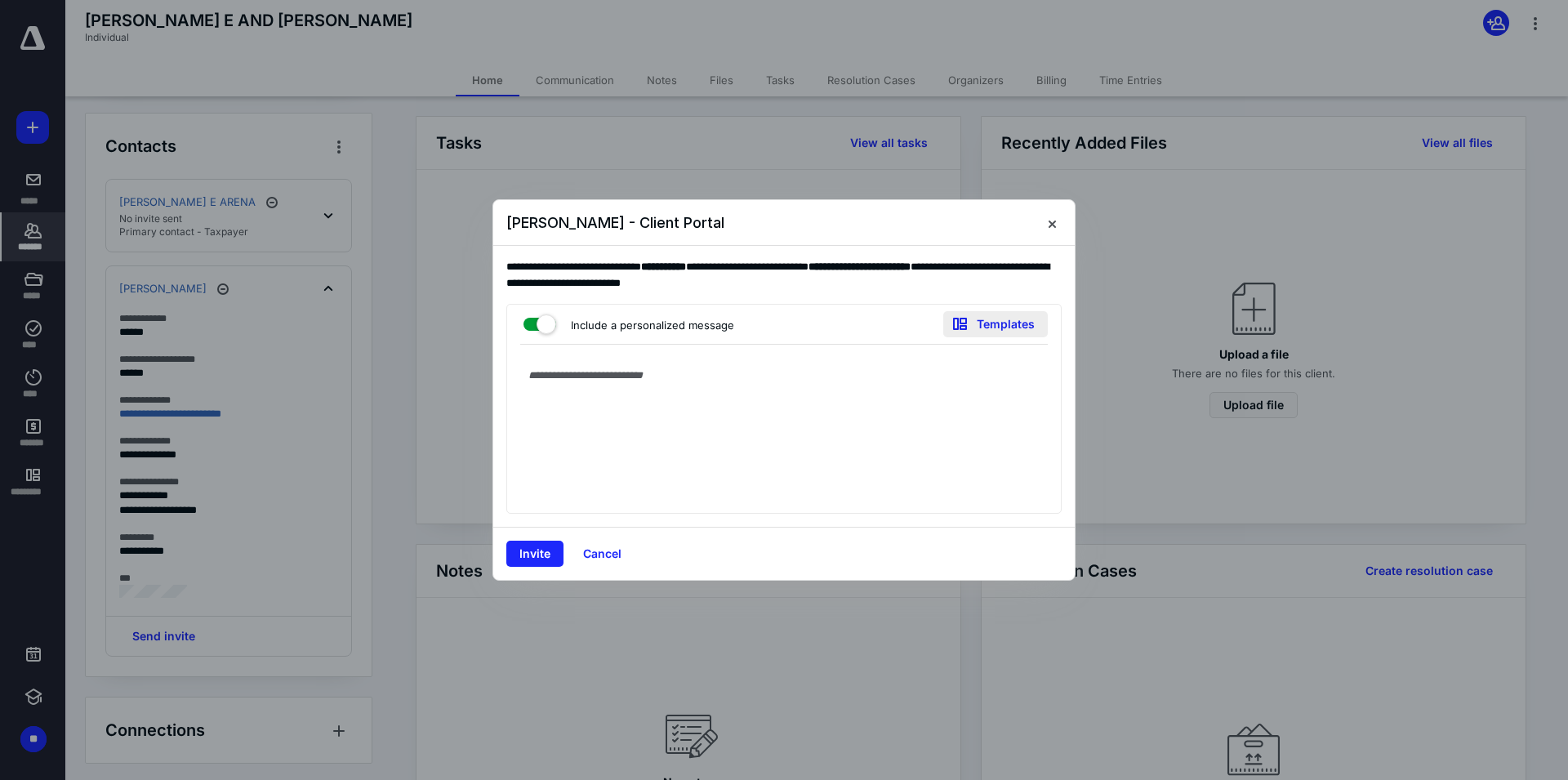 click on "Templates" at bounding box center [996, 324] 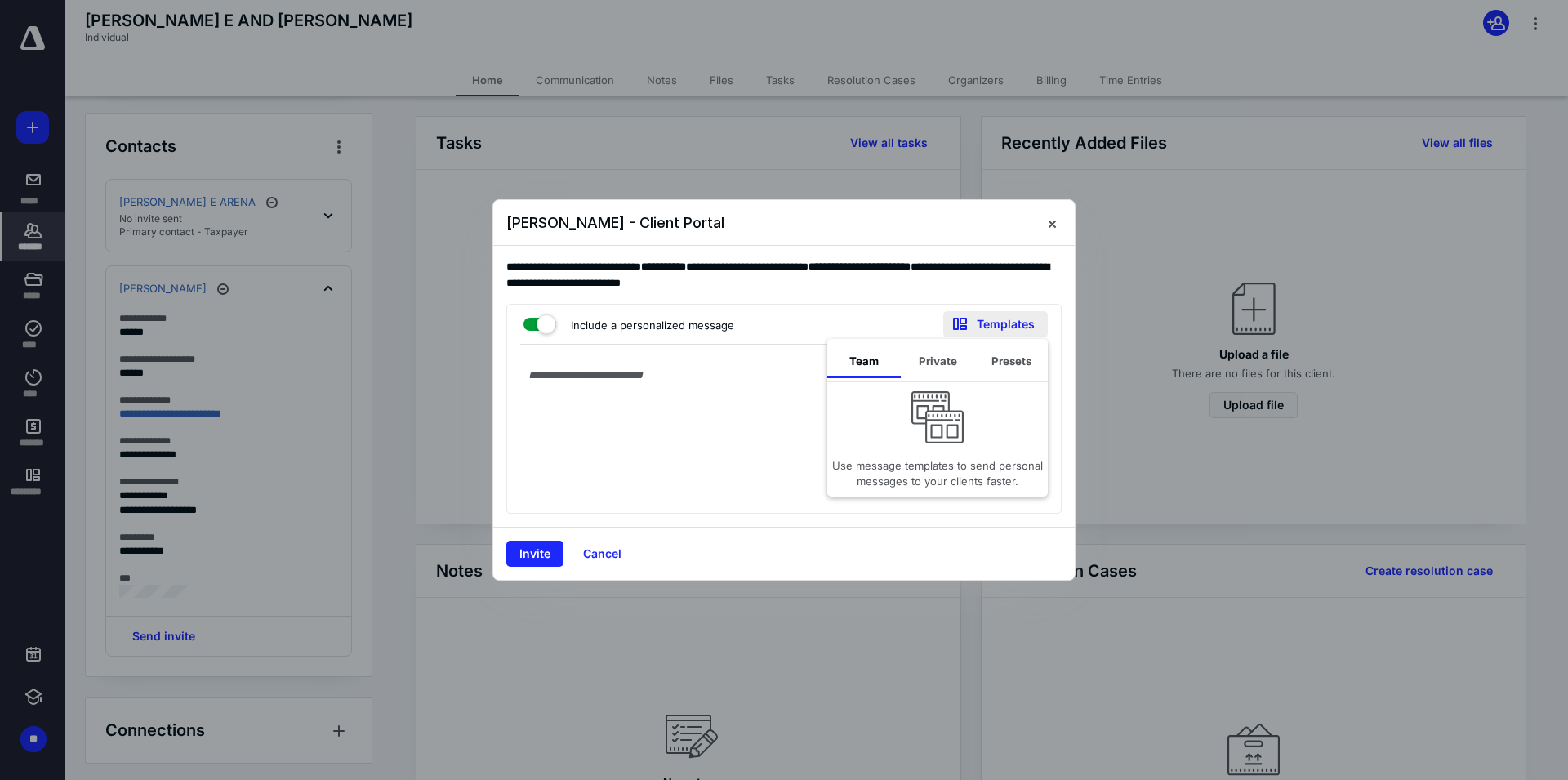 click on "Templates" at bounding box center [996, 324] 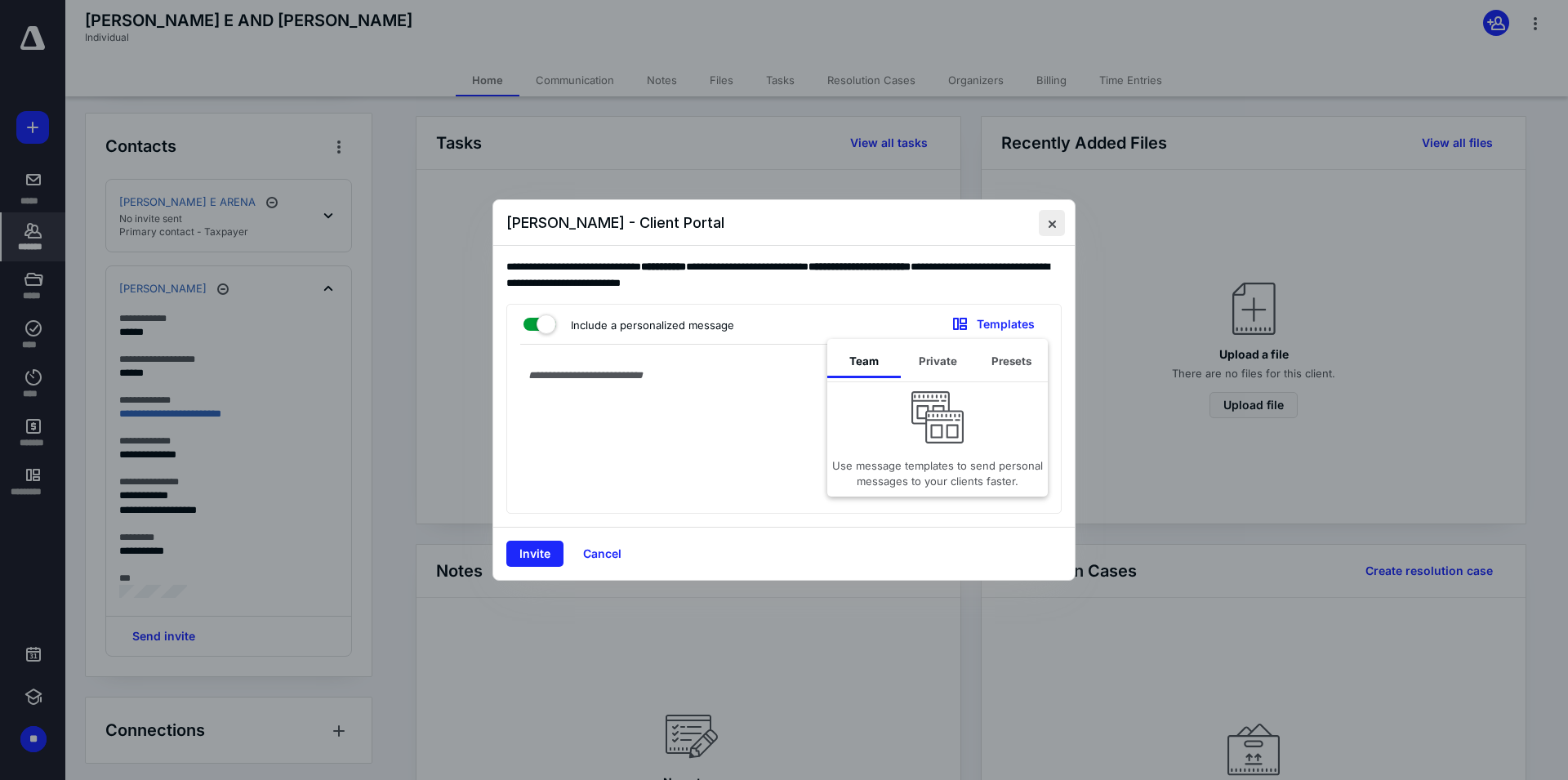 click at bounding box center [1052, 223] 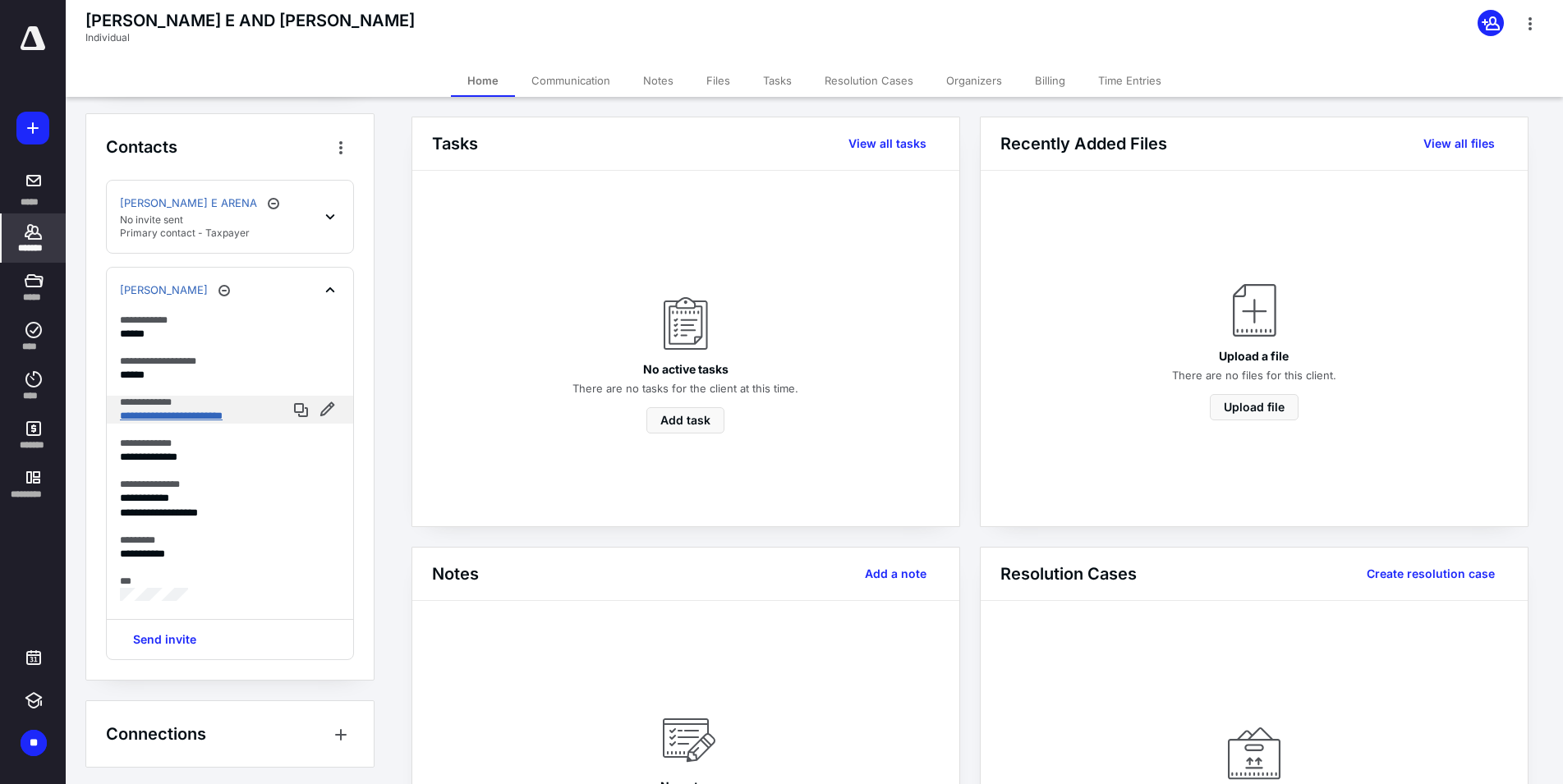 click on "**********" at bounding box center (171, 415) 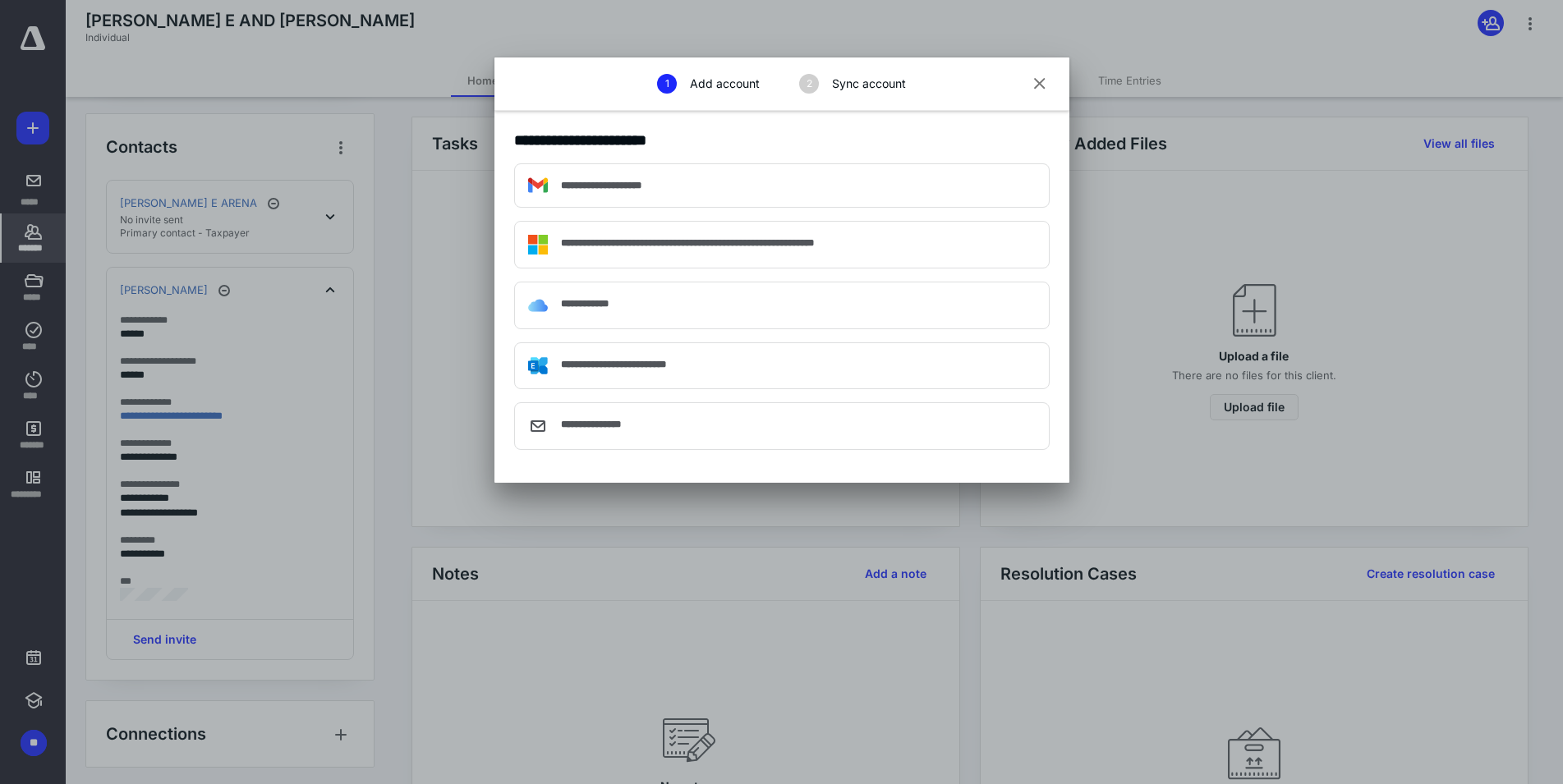 click at bounding box center (1040, 85) 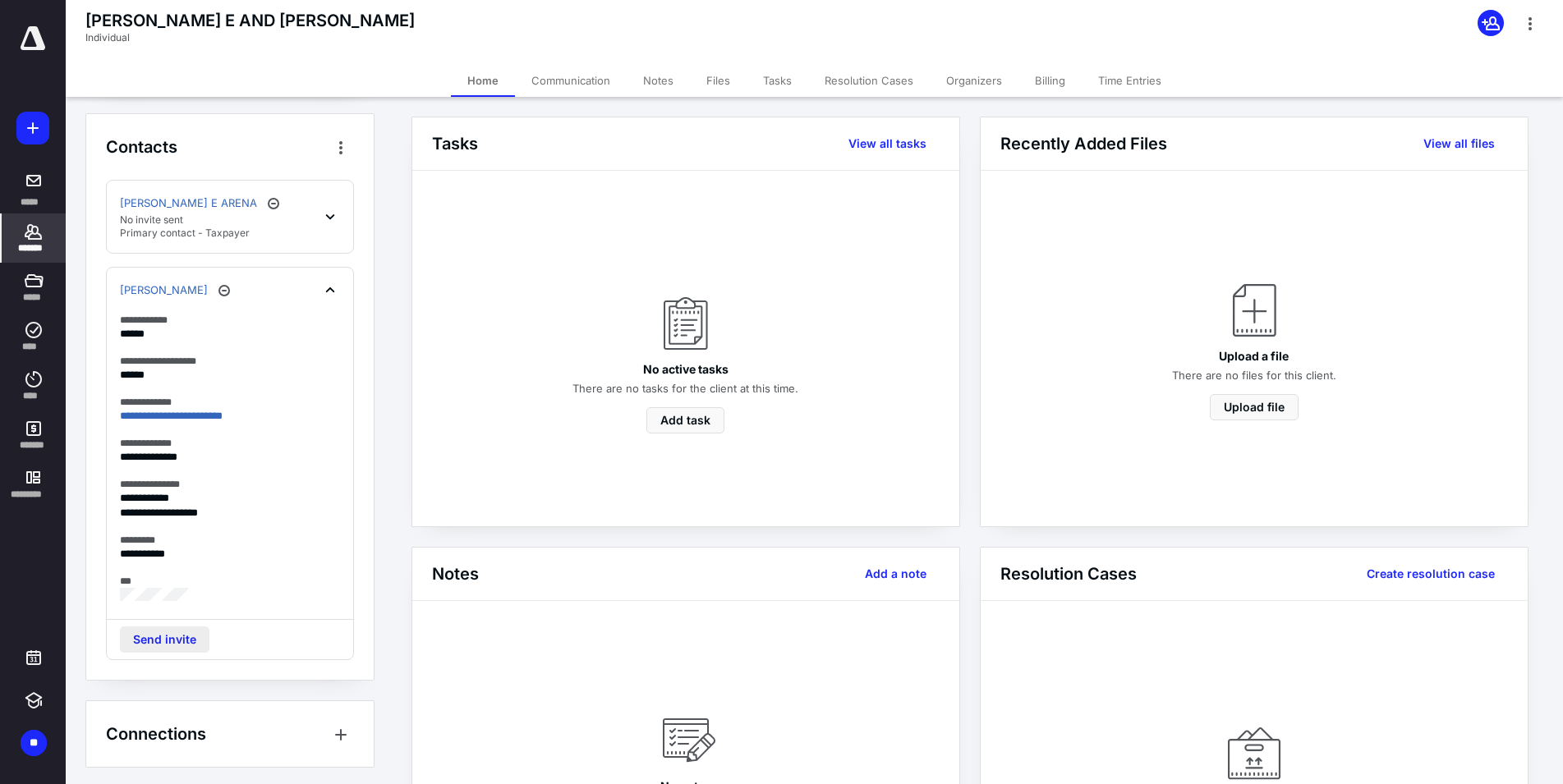 click on "Send invite" at bounding box center (164, 640) 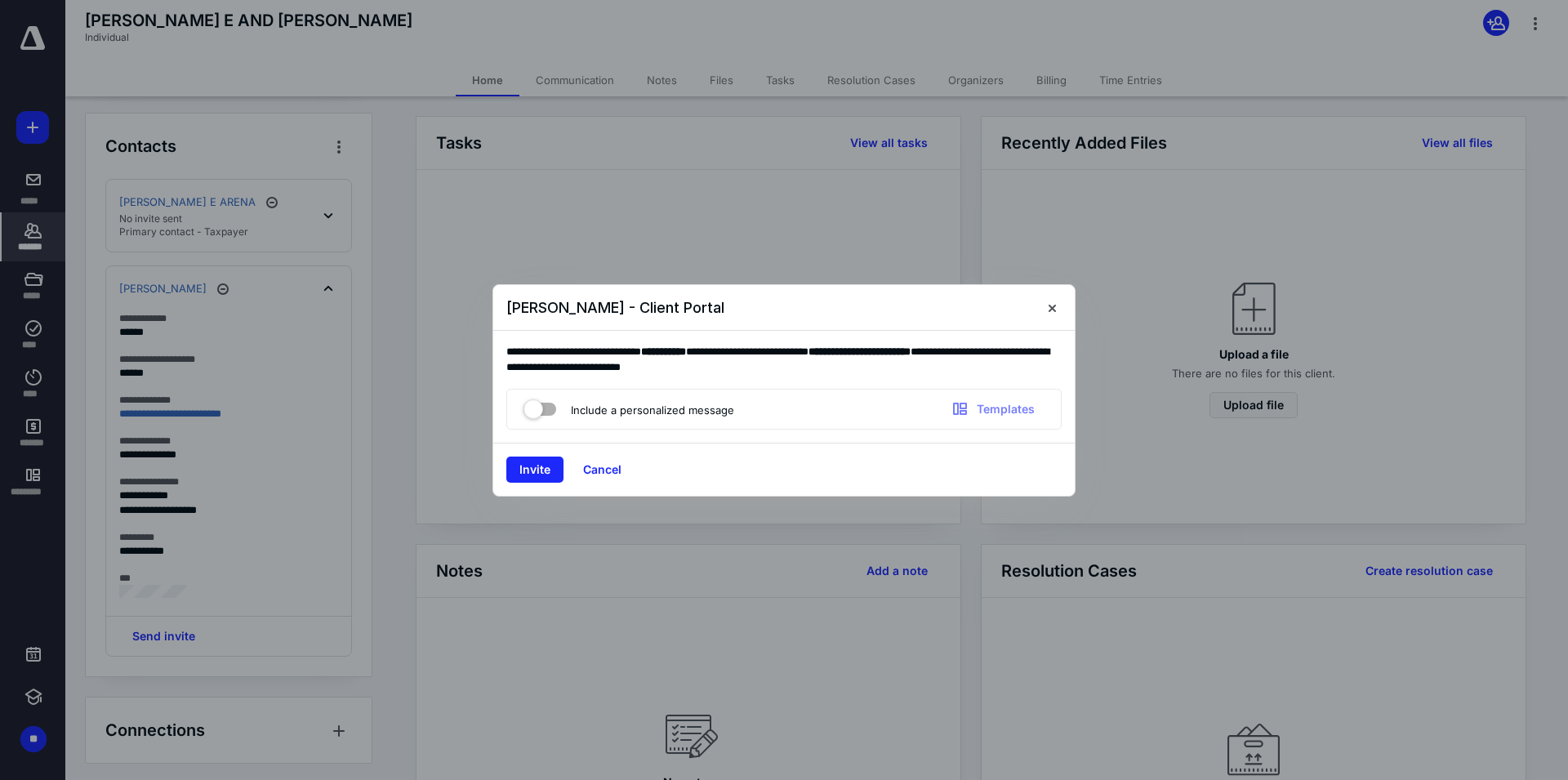 click on "Templates" at bounding box center (1005, 409) 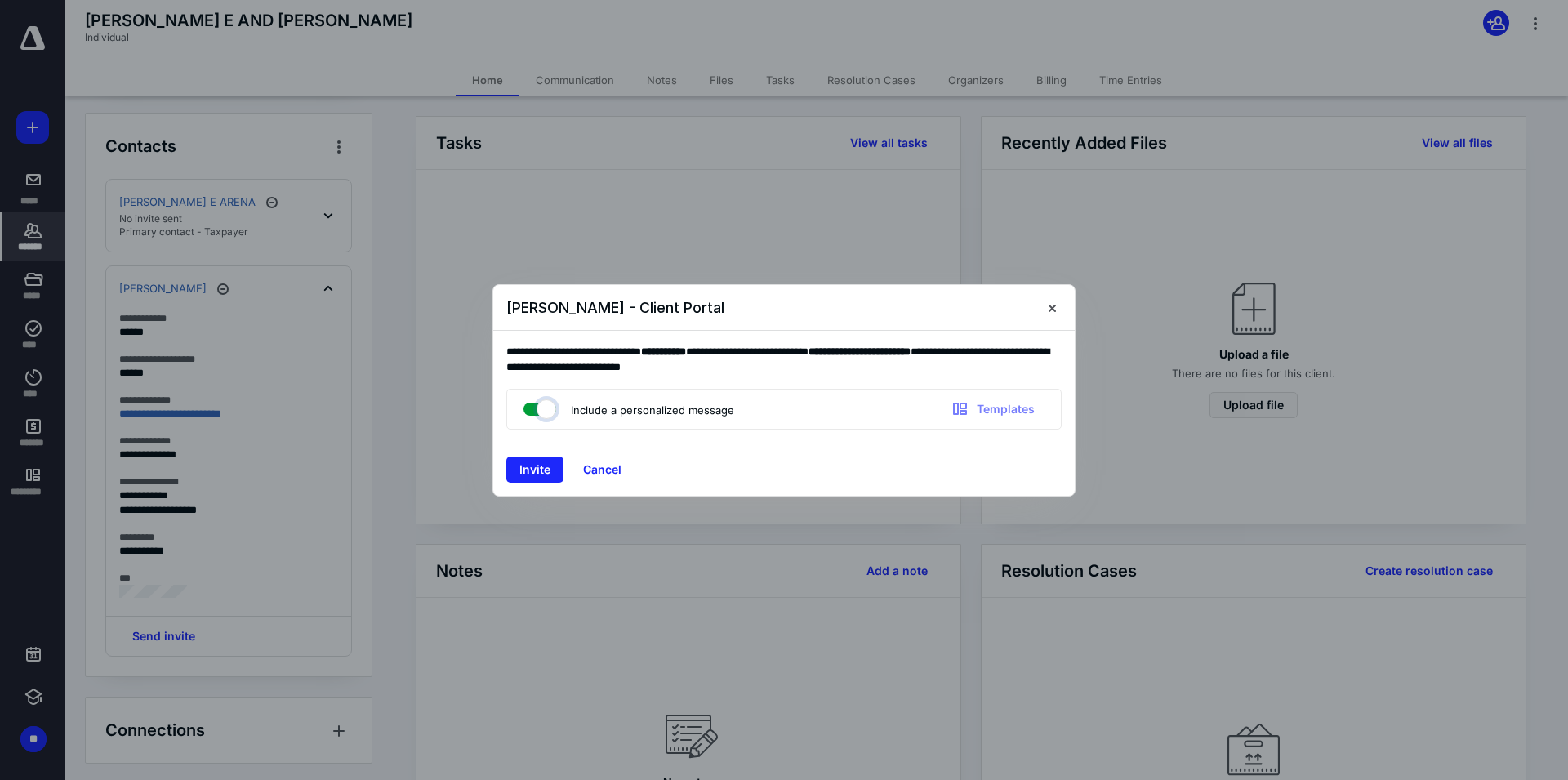 checkbox on "true" 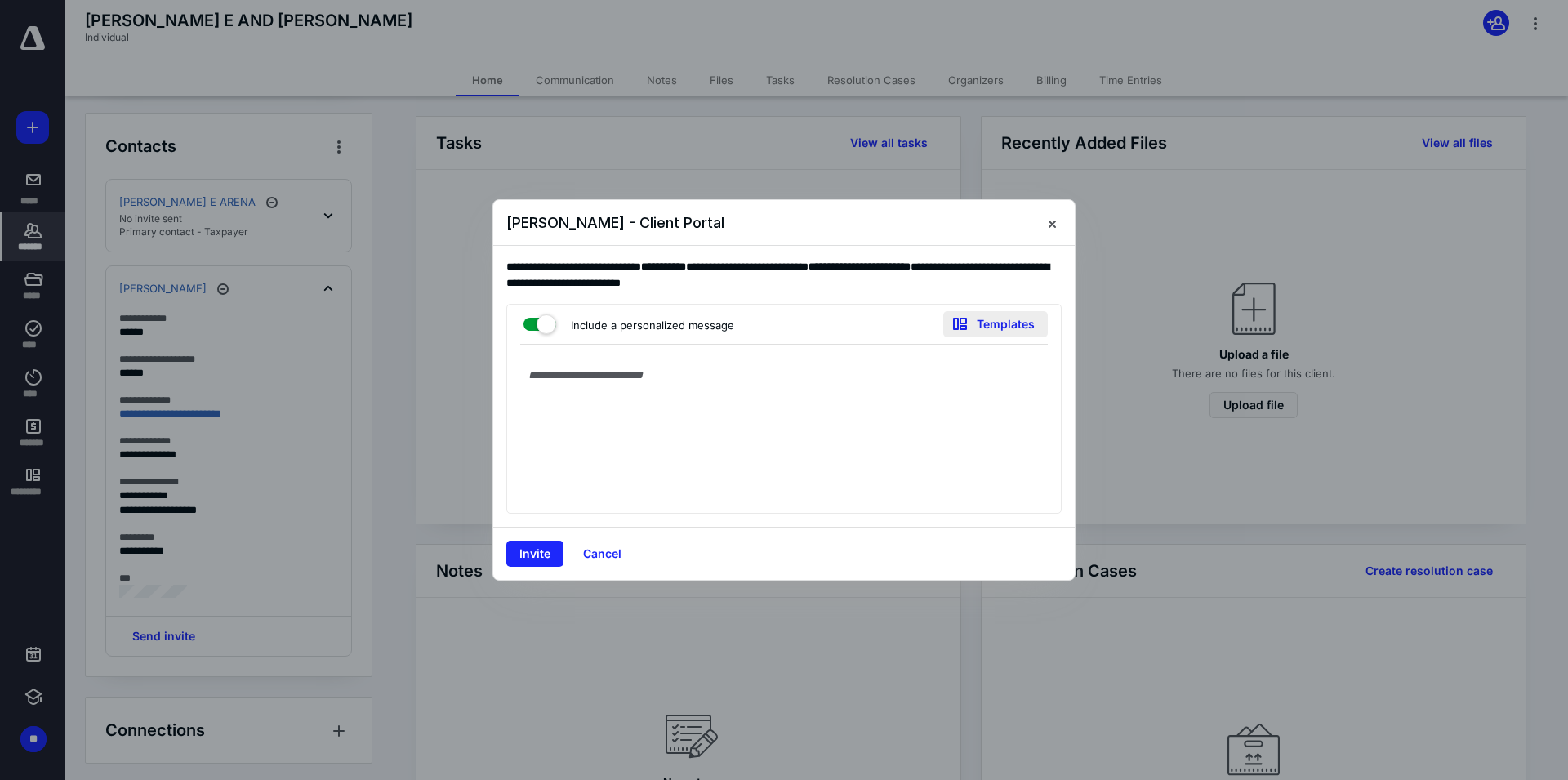 click on "Templates" at bounding box center (996, 324) 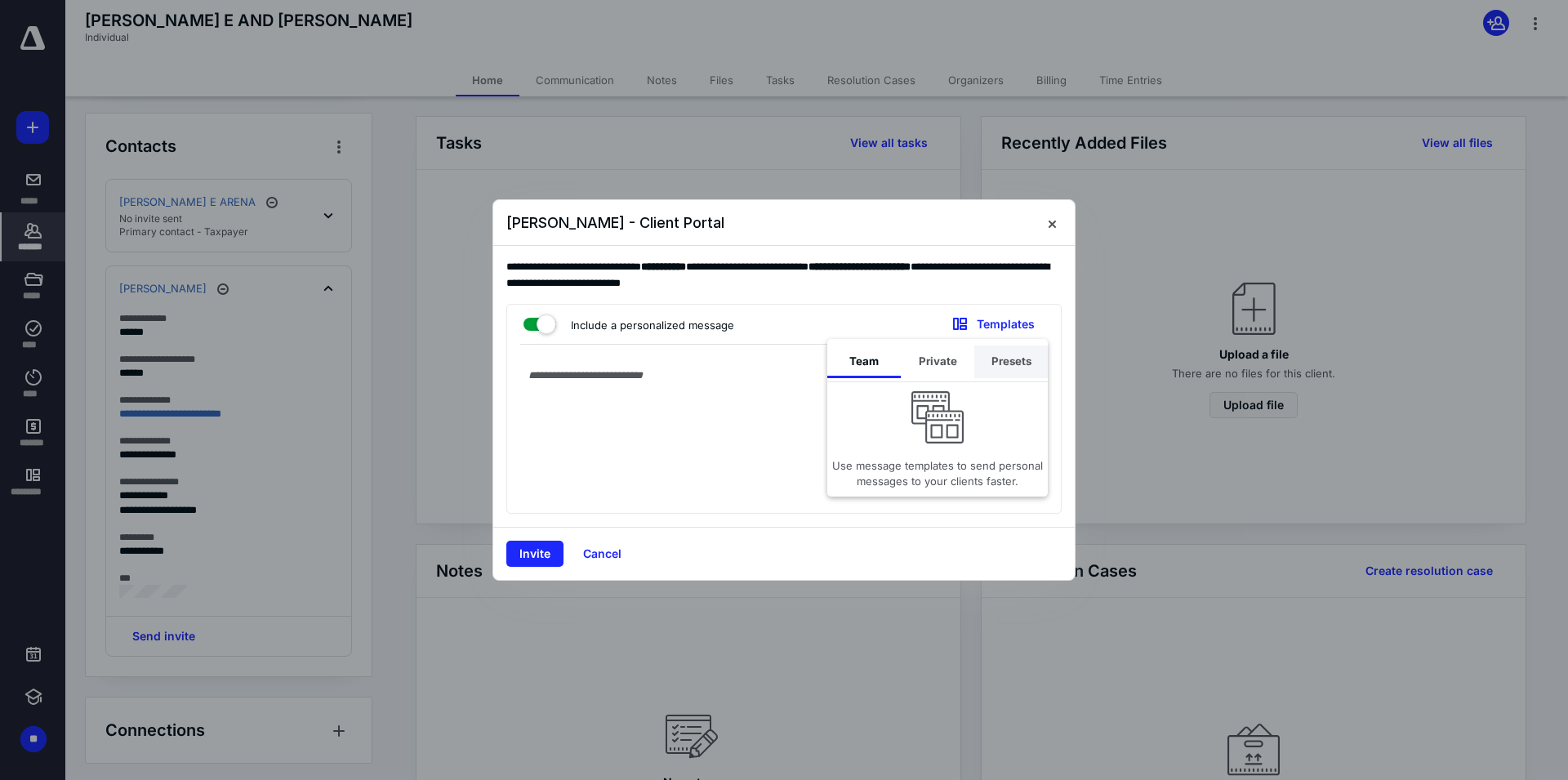 click on "Presets" at bounding box center [1011, 362] 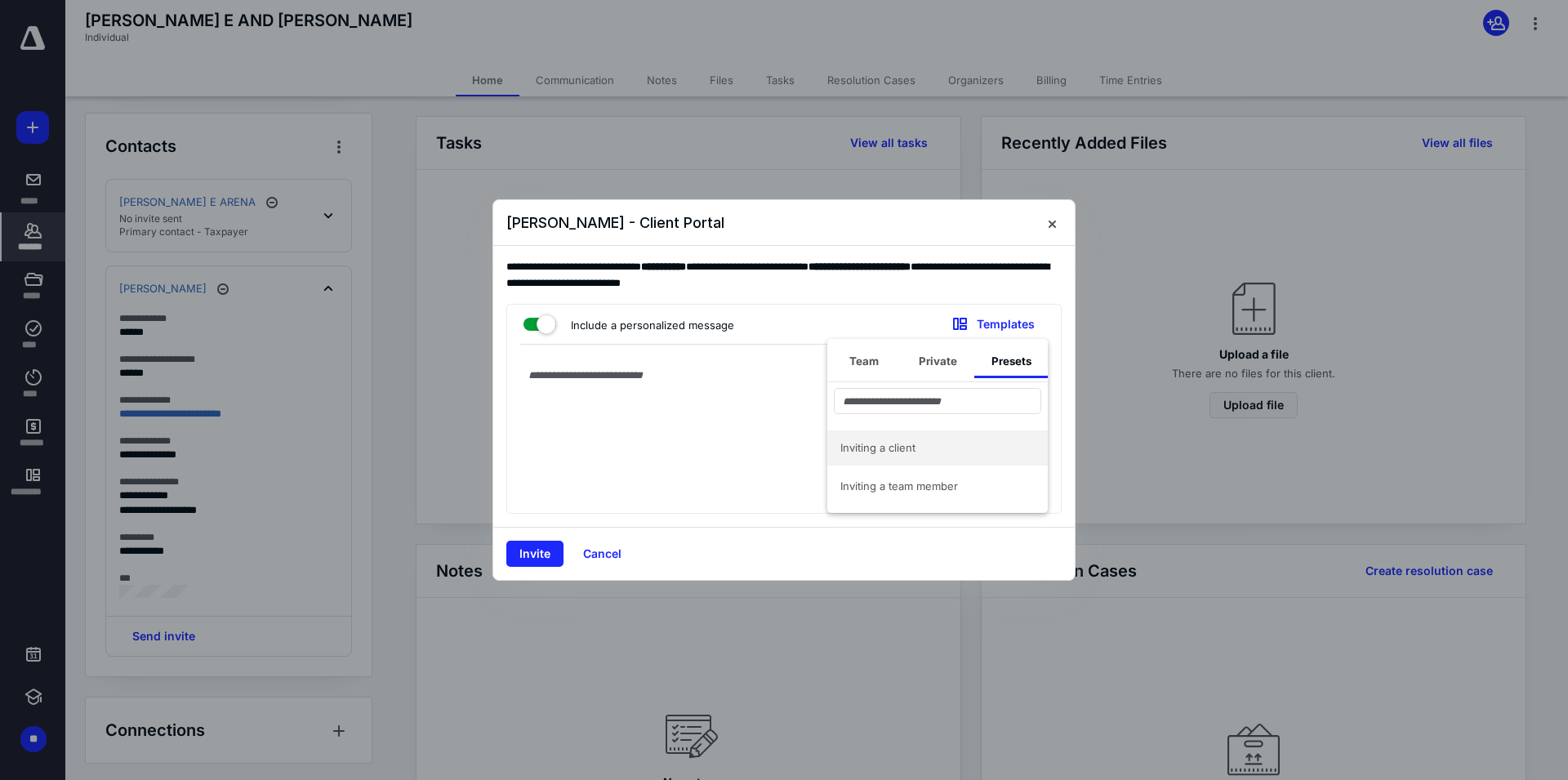 click on "Inviting a client" at bounding box center (928, 448) 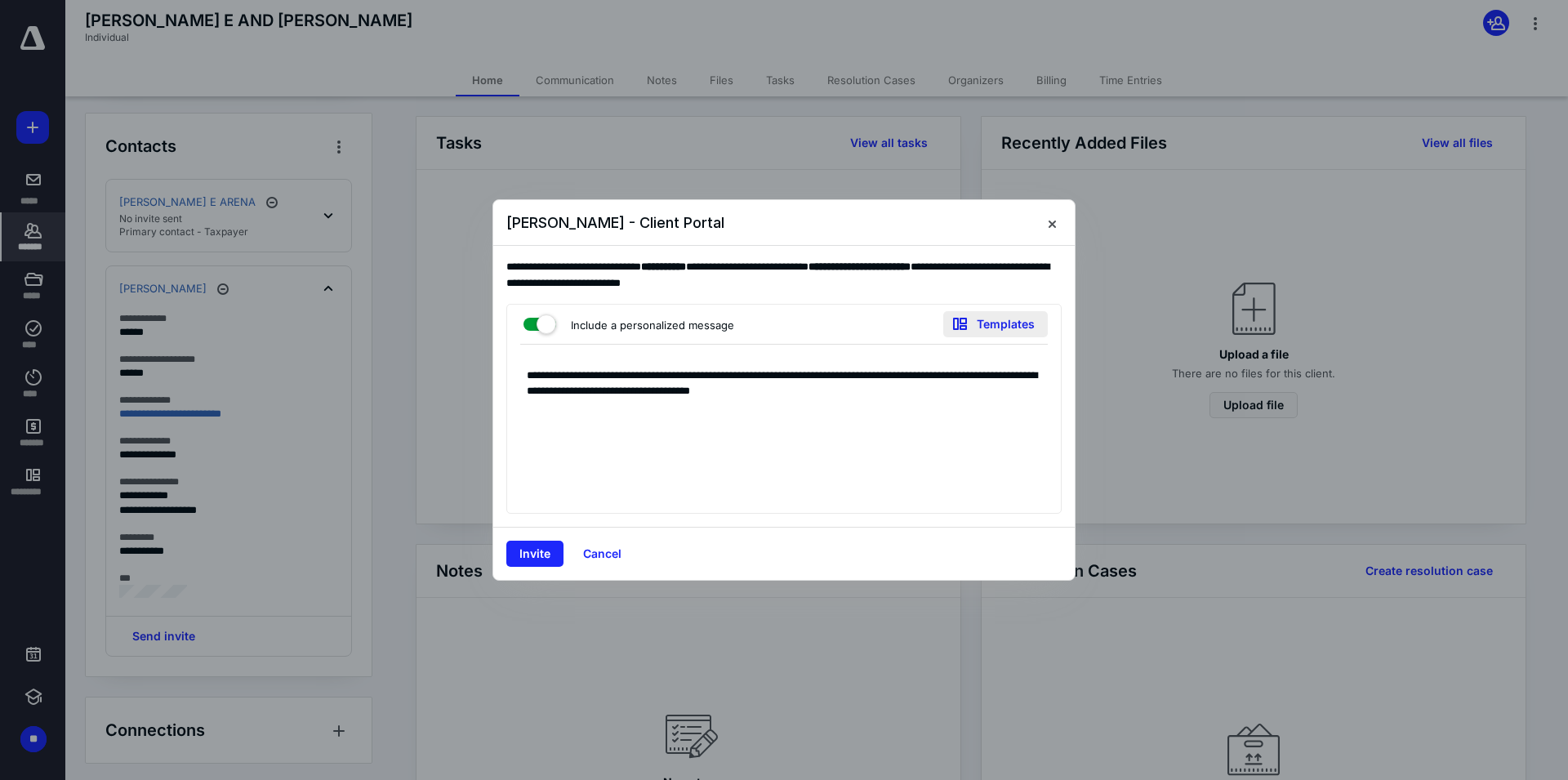 click on "Templates" at bounding box center (996, 324) 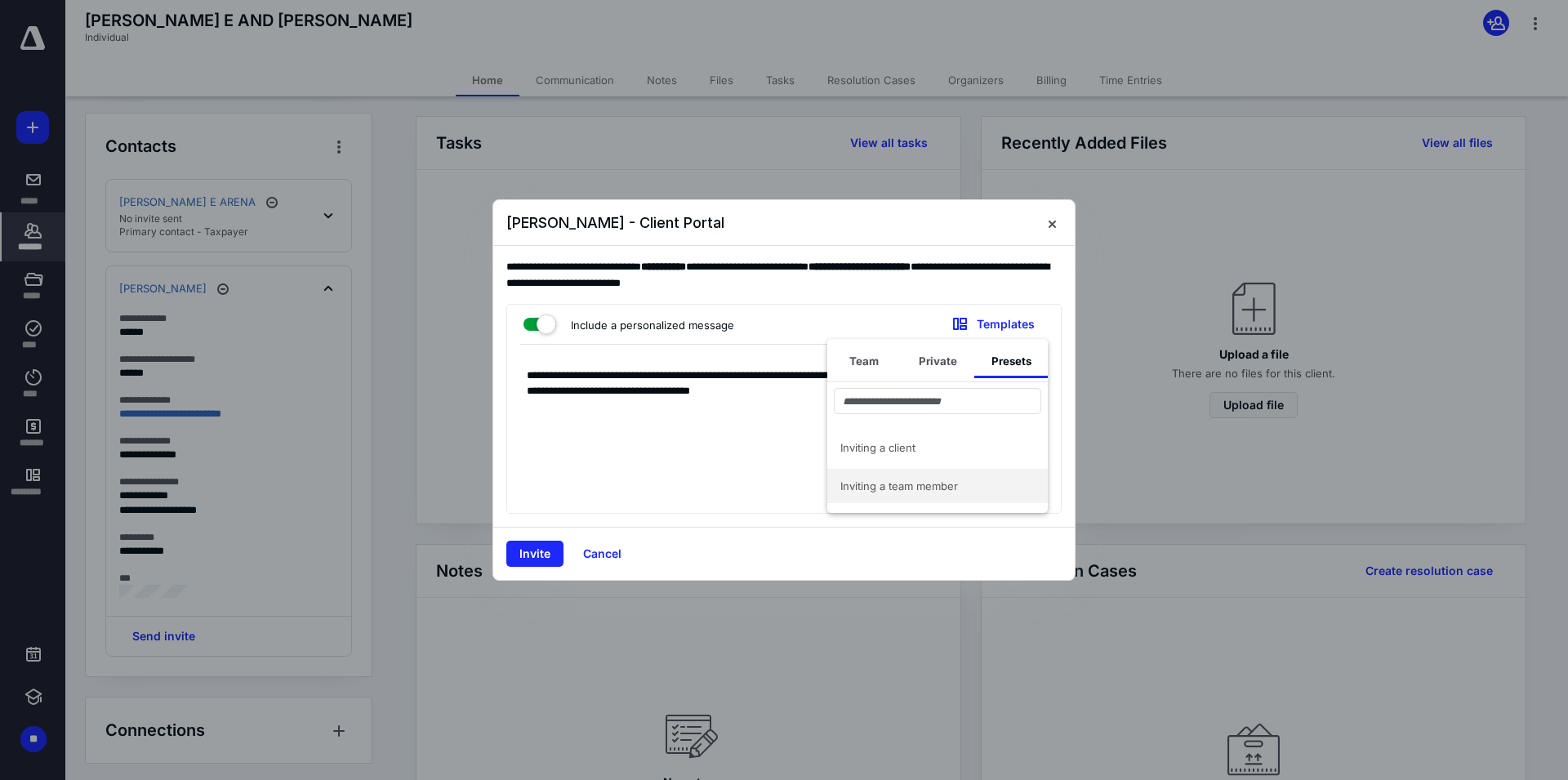 click on "Inviting a team member" at bounding box center (928, 486) 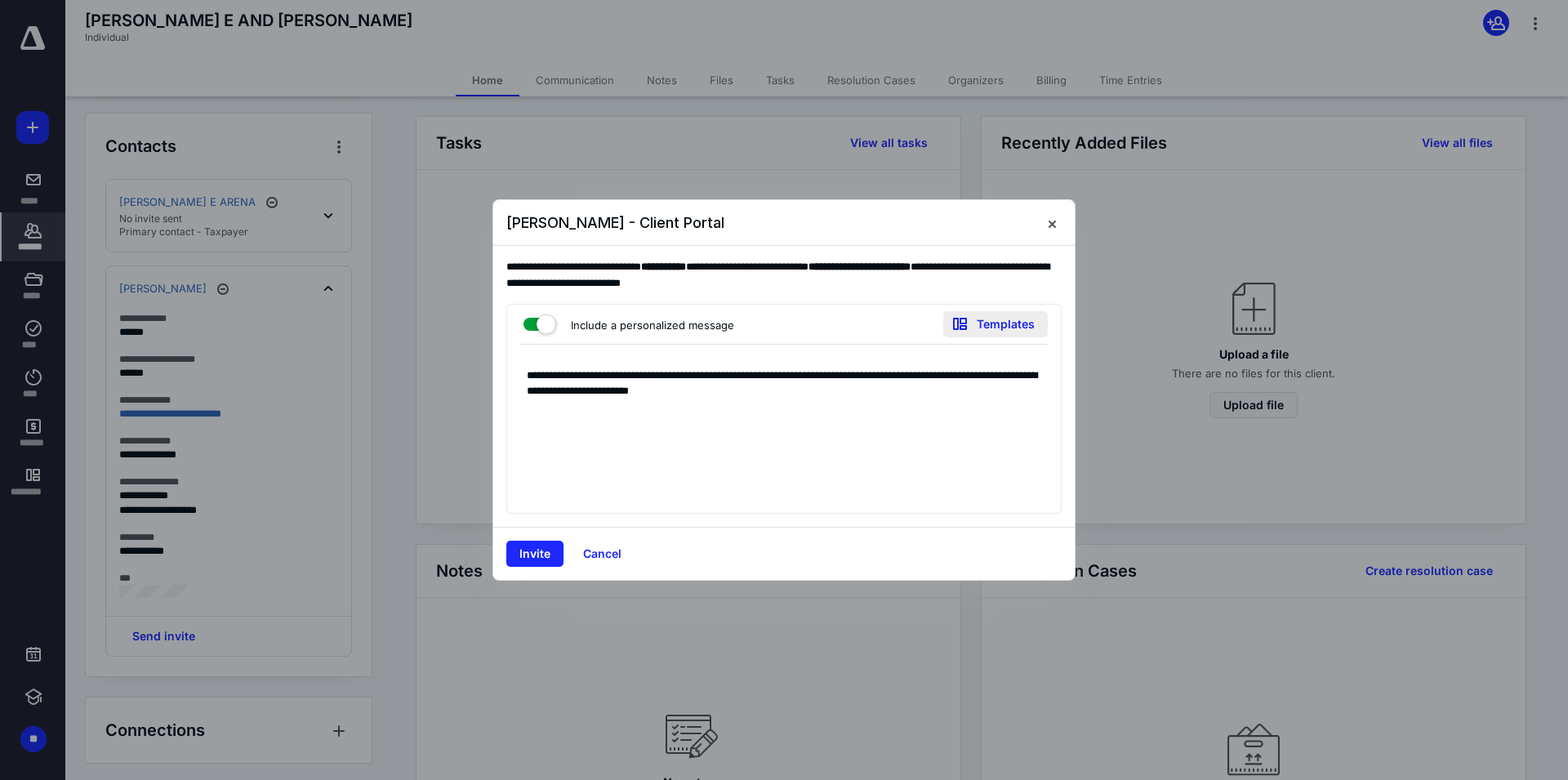 click on "Templates" at bounding box center [996, 324] 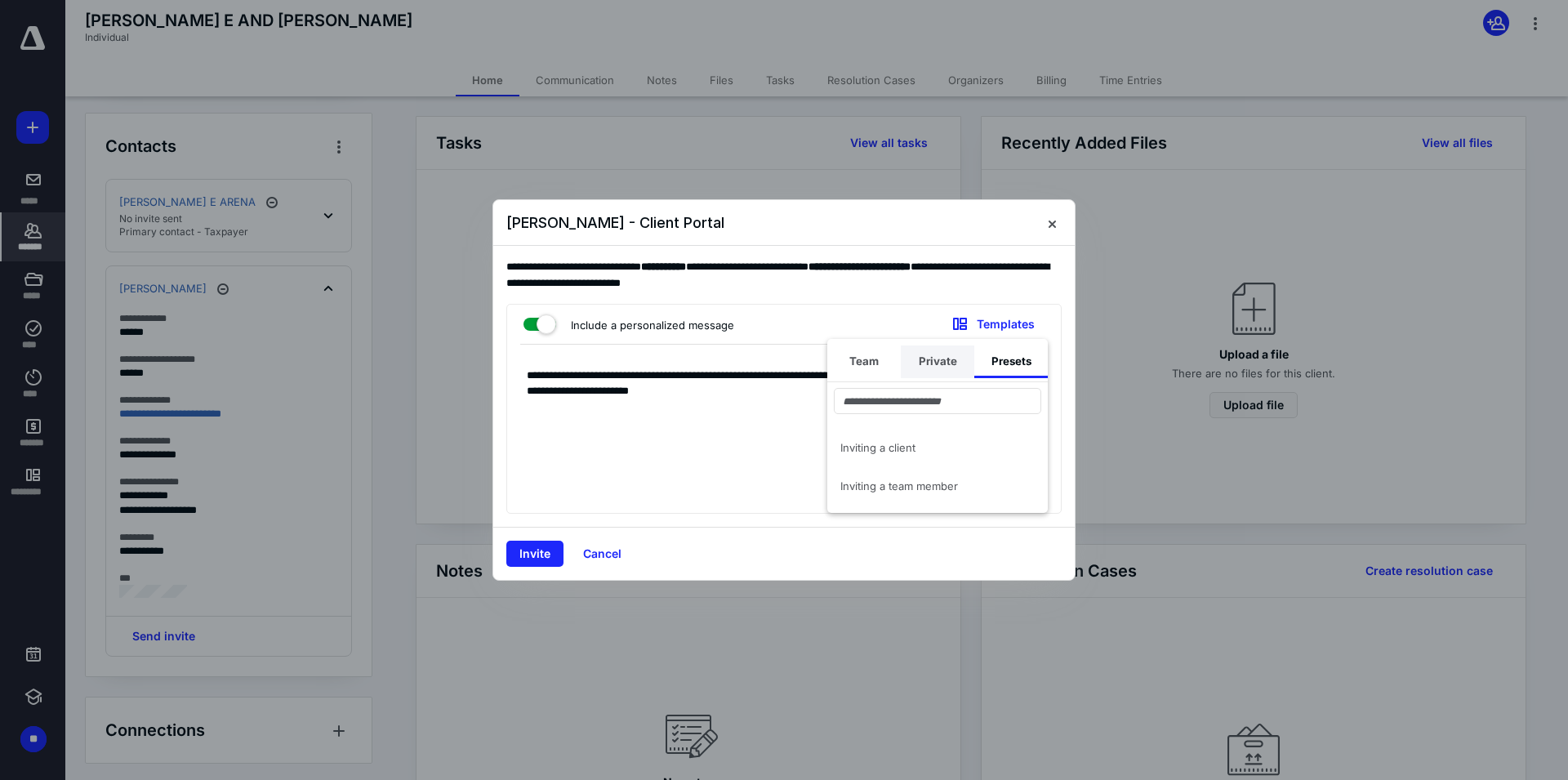 click on "Private" at bounding box center [938, 362] 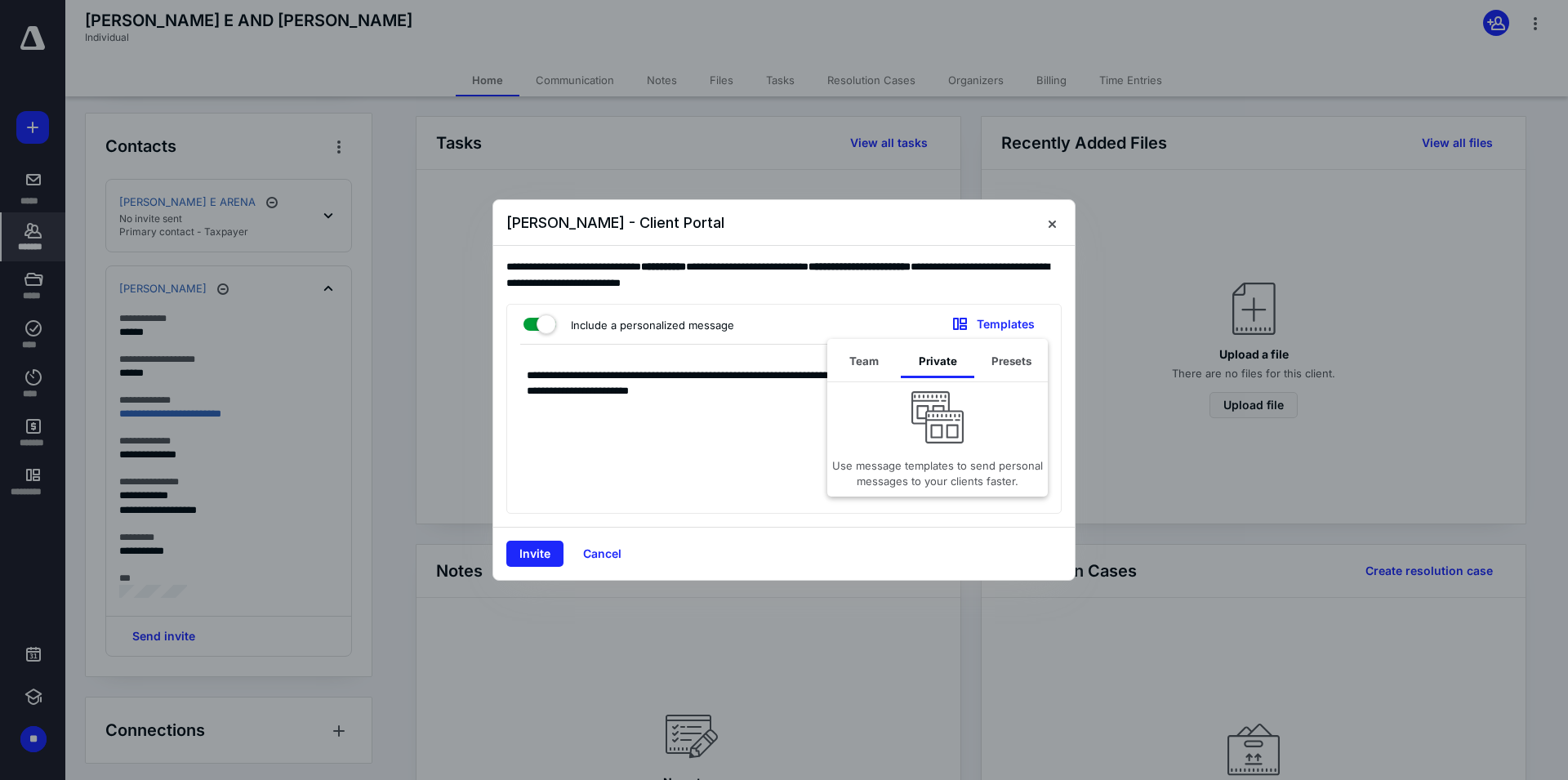 click at bounding box center [938, 417] 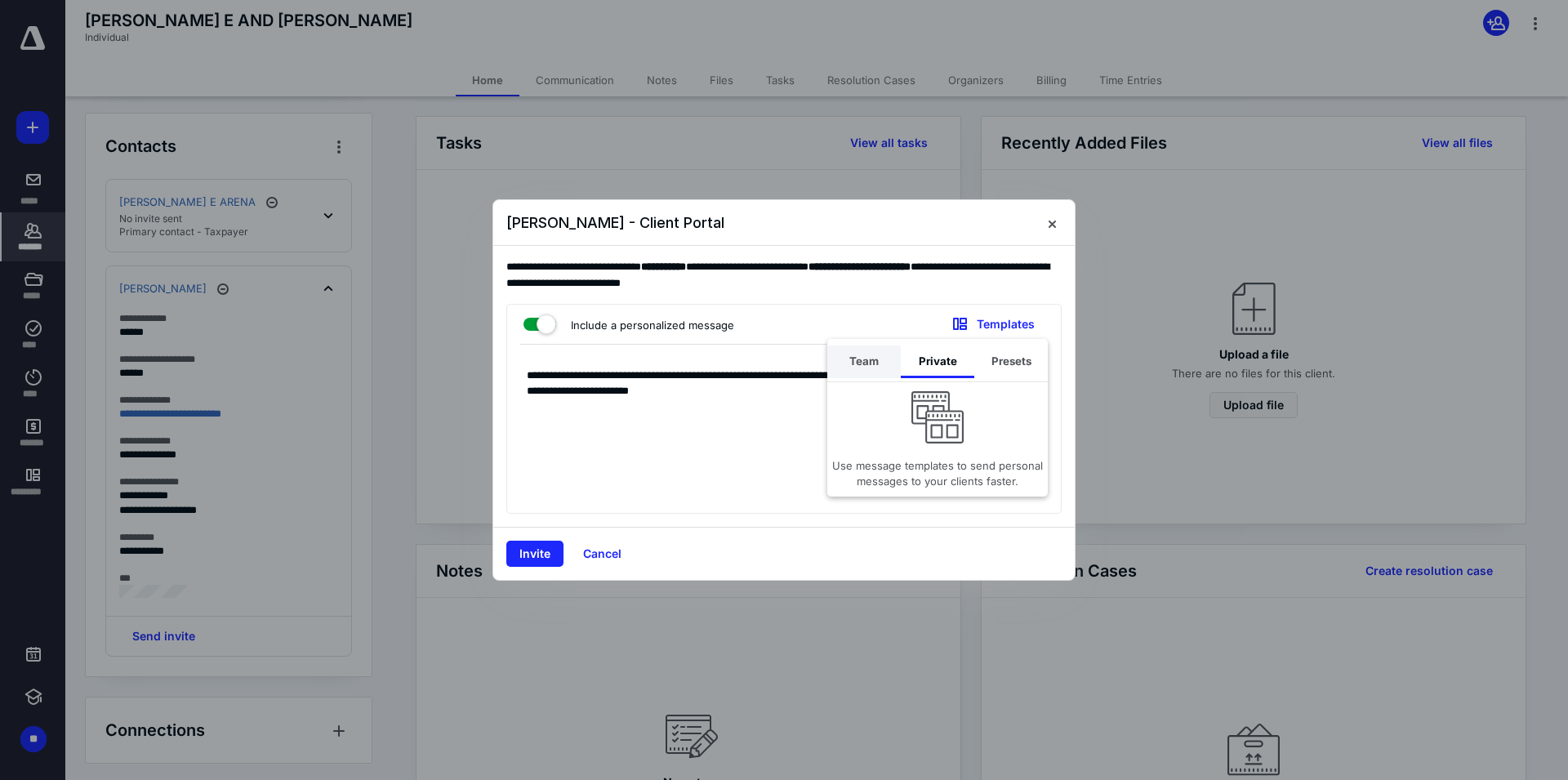 click on "Team" at bounding box center (864, 362) 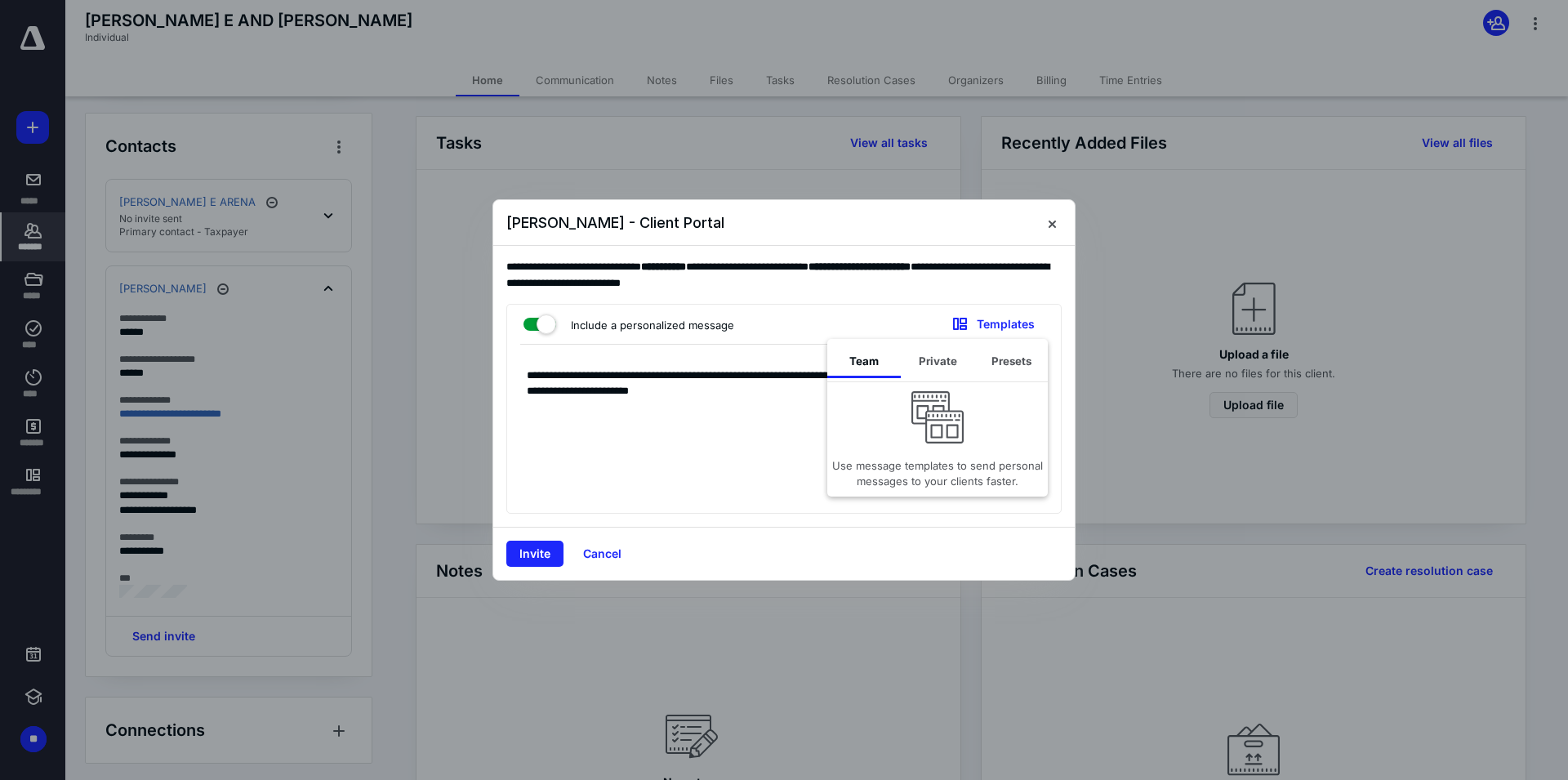 click at bounding box center (938, 417) 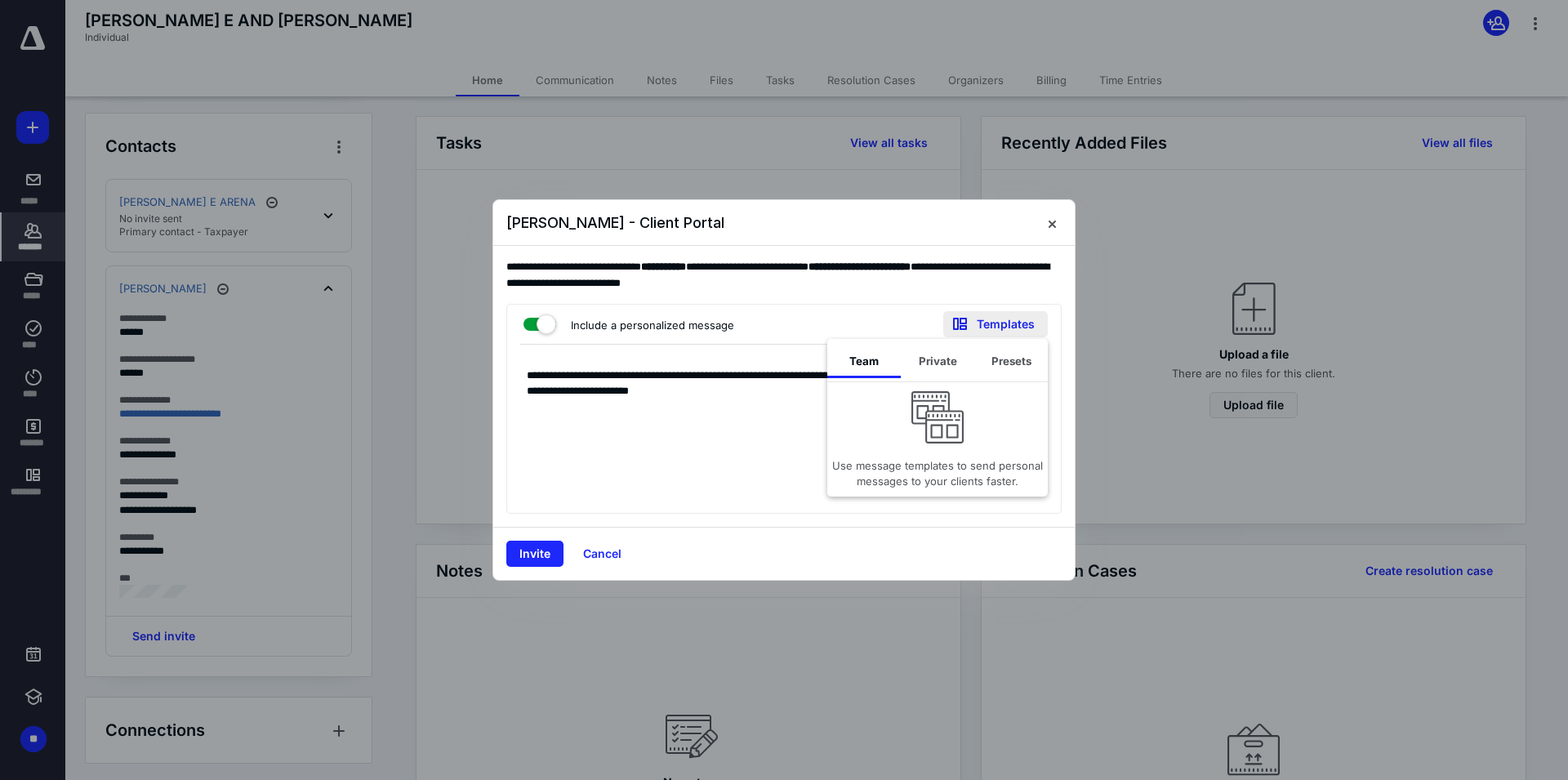 click on "Templates" at bounding box center (996, 324) 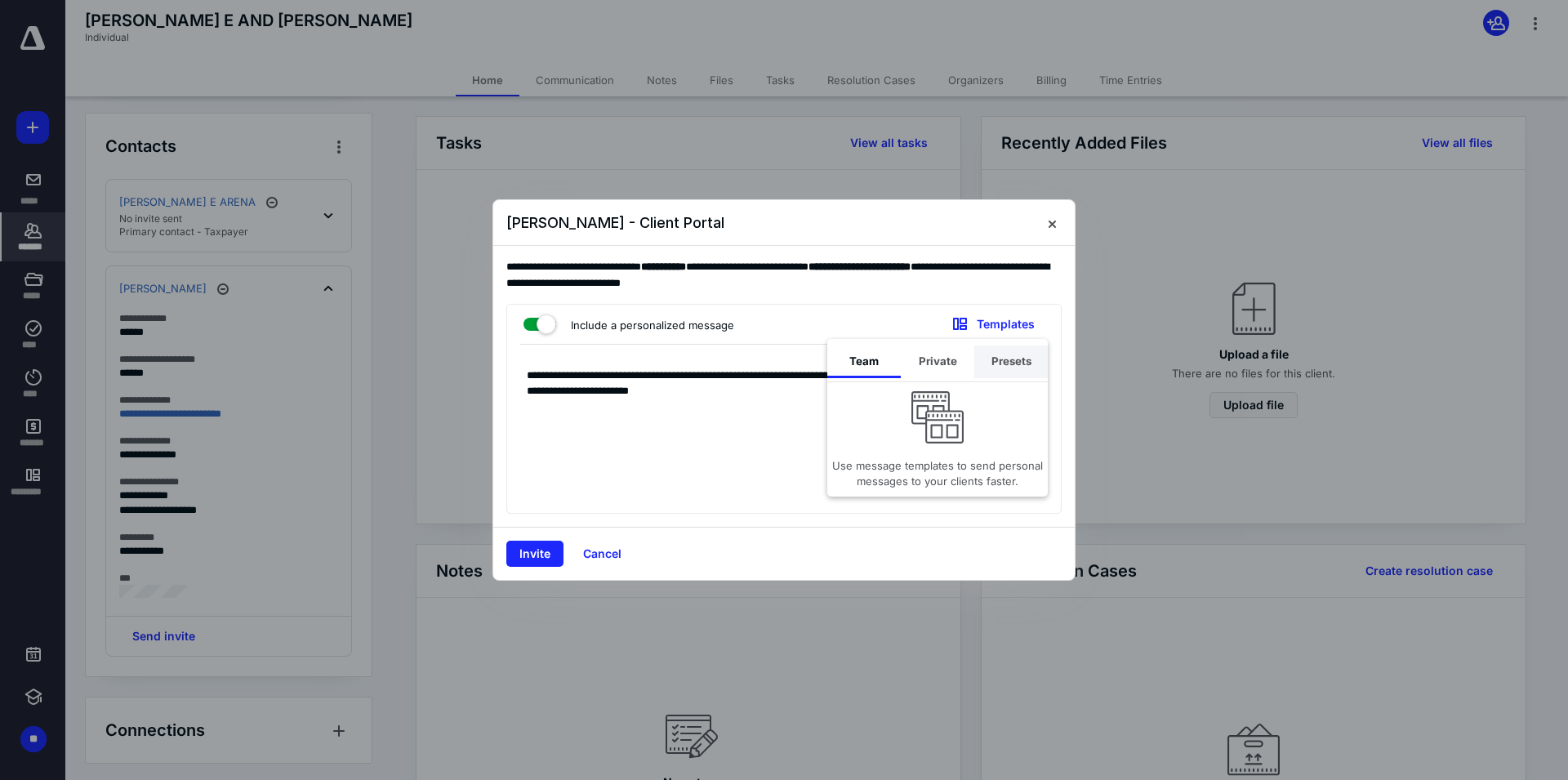 click on "Presets" at bounding box center [1011, 362] 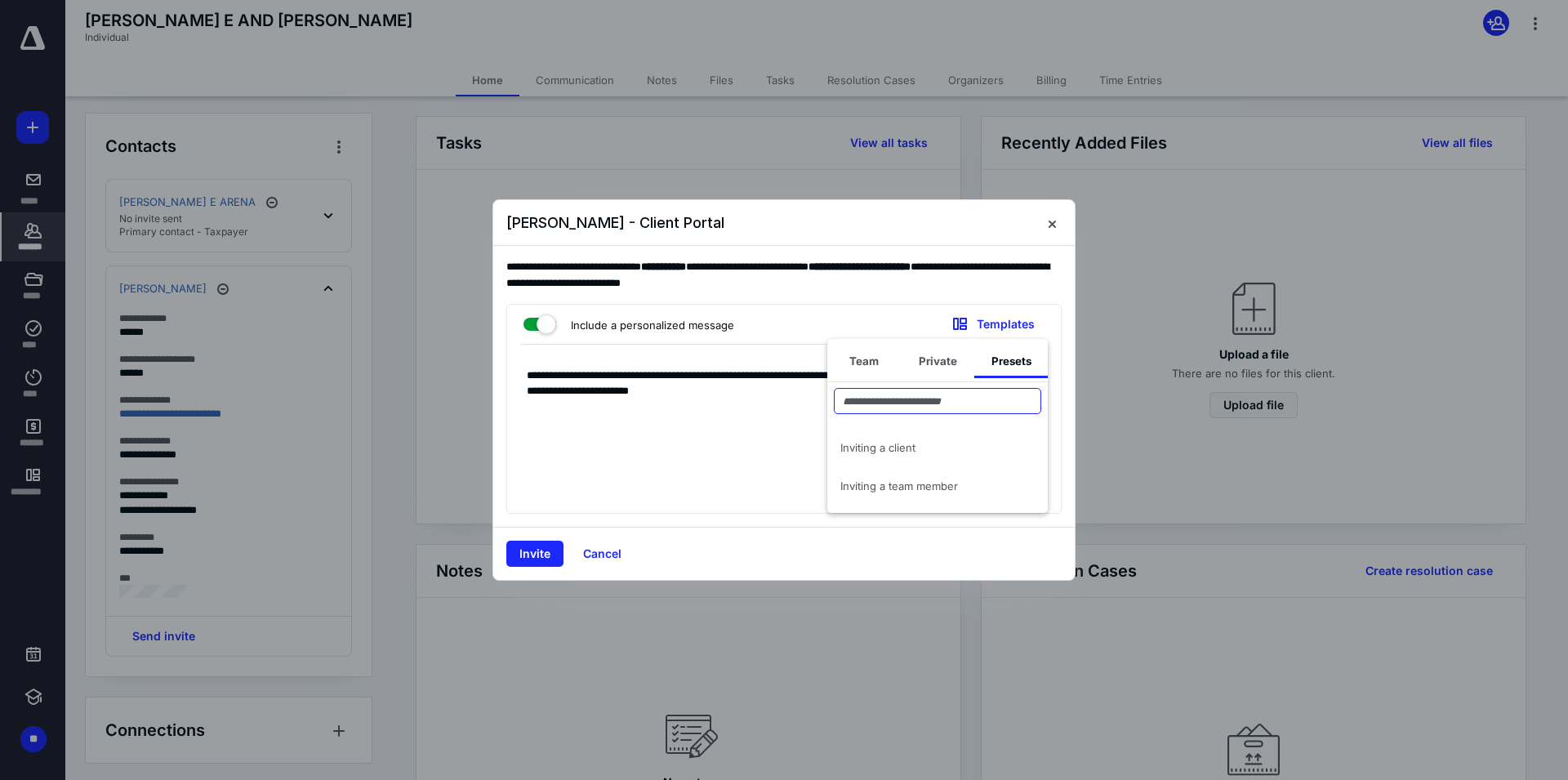 click at bounding box center [938, 401] 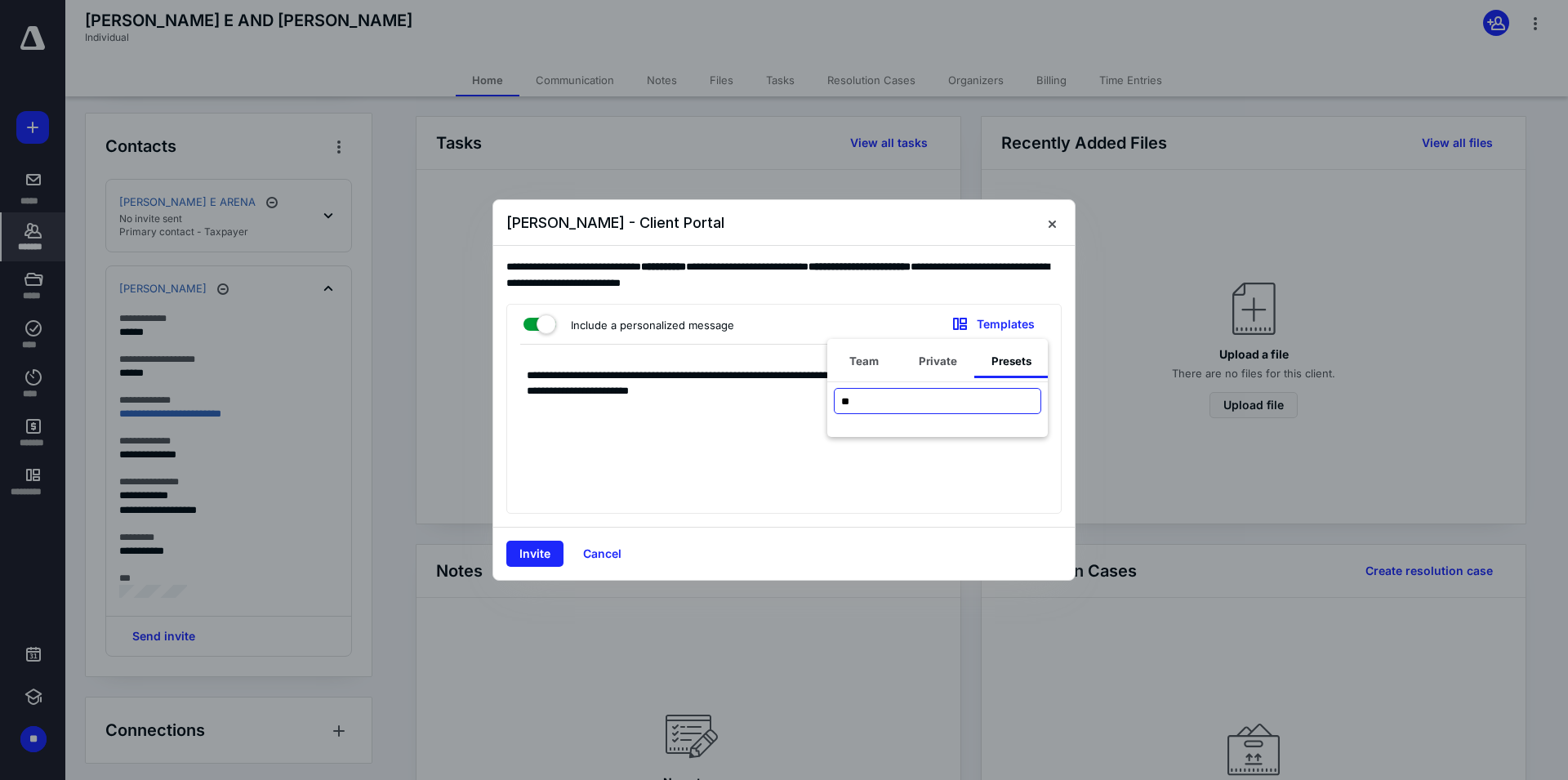 type on "*" 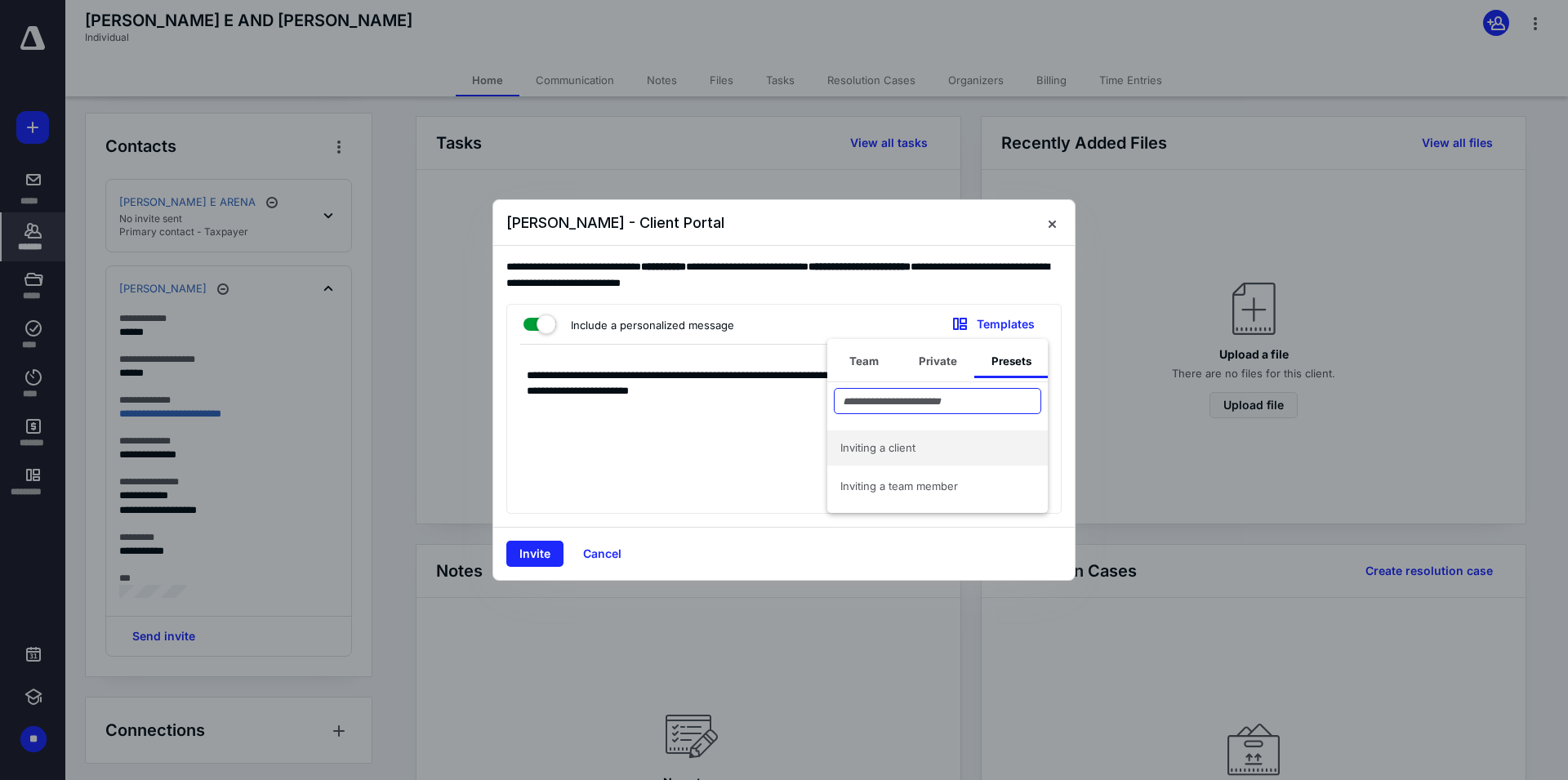 type 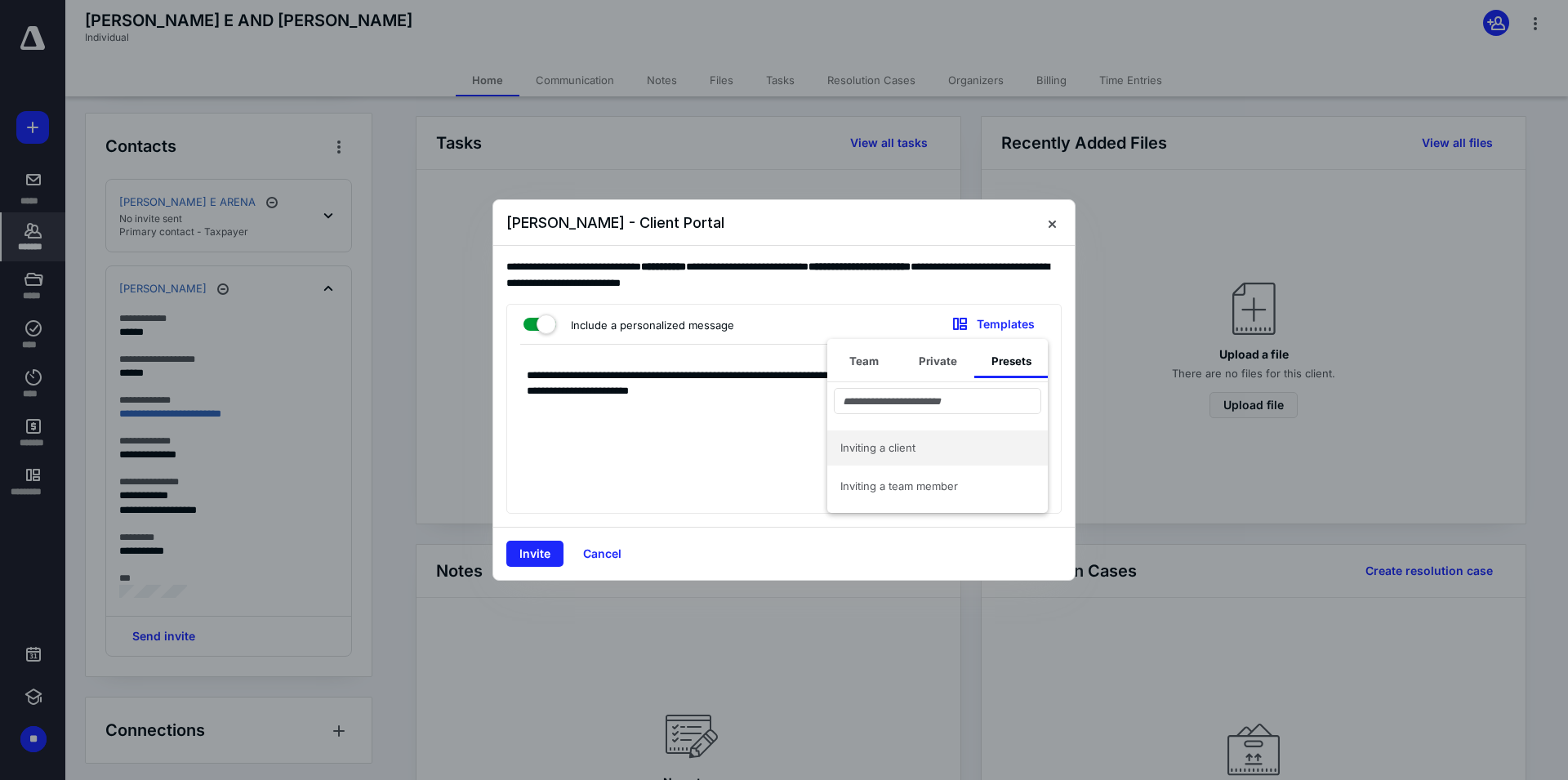 click on "Inviting a client" at bounding box center [928, 448] 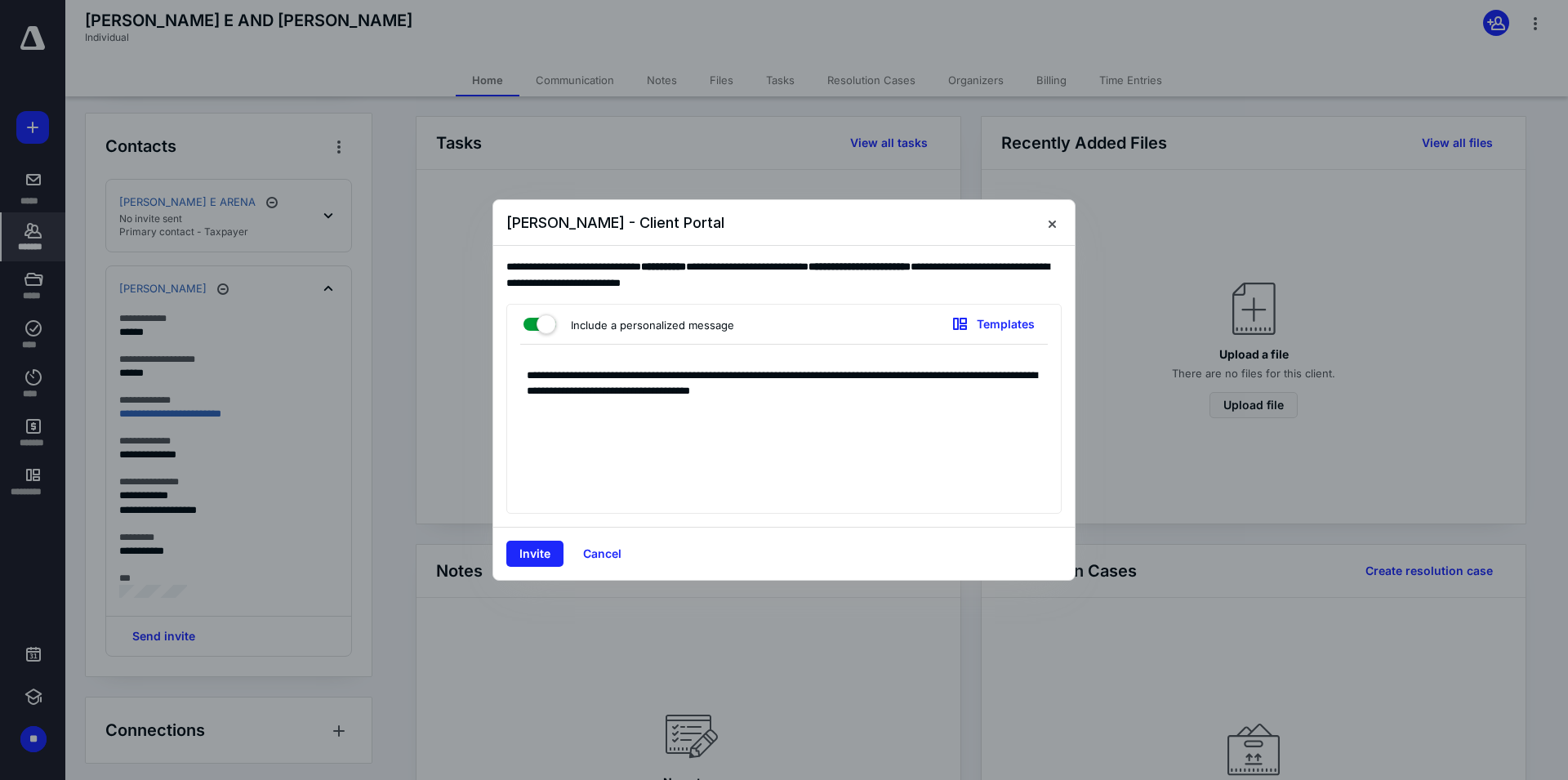click on "**********" at bounding box center [784, 433] 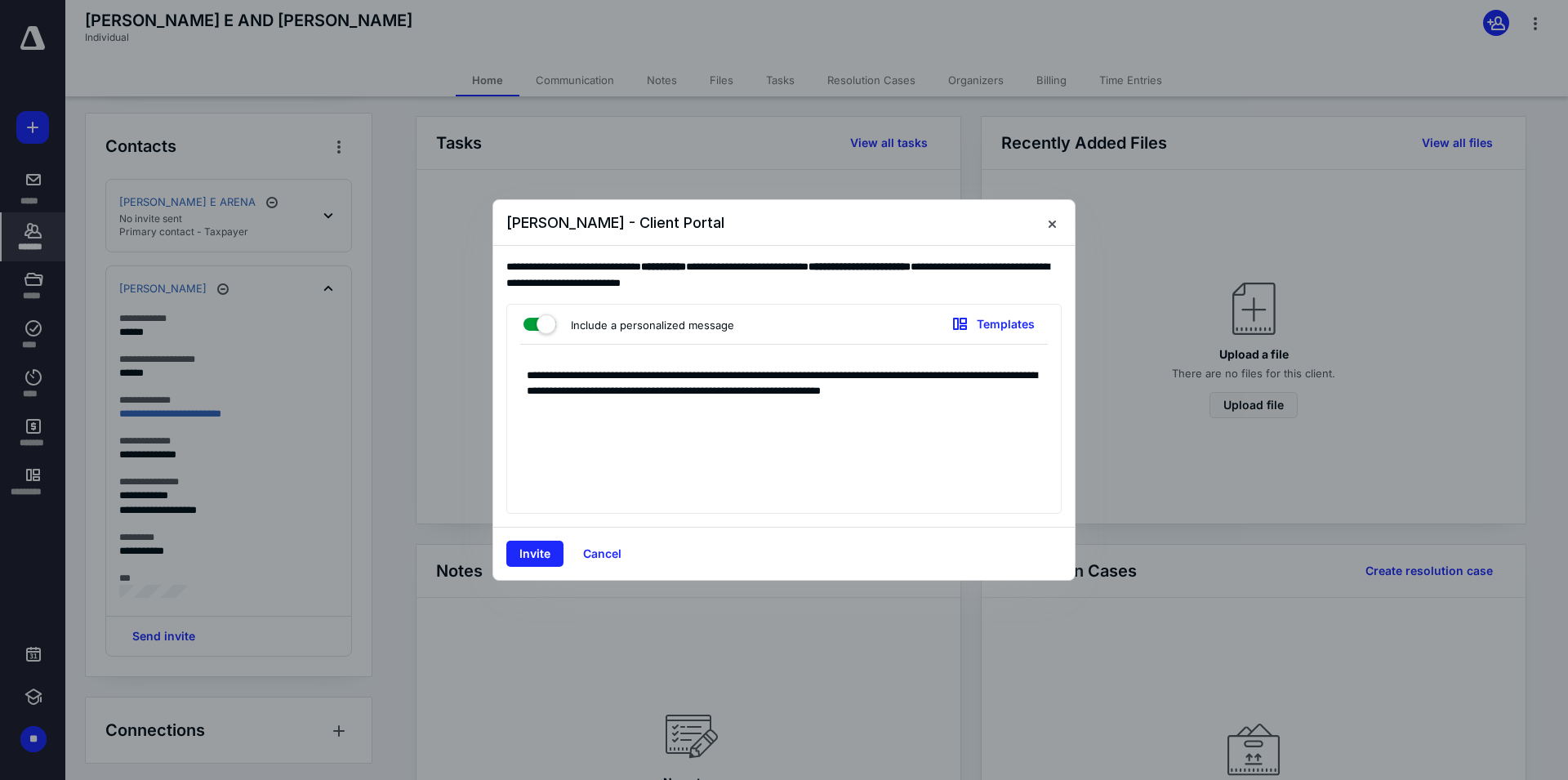 click on "**********" at bounding box center (784, 433) 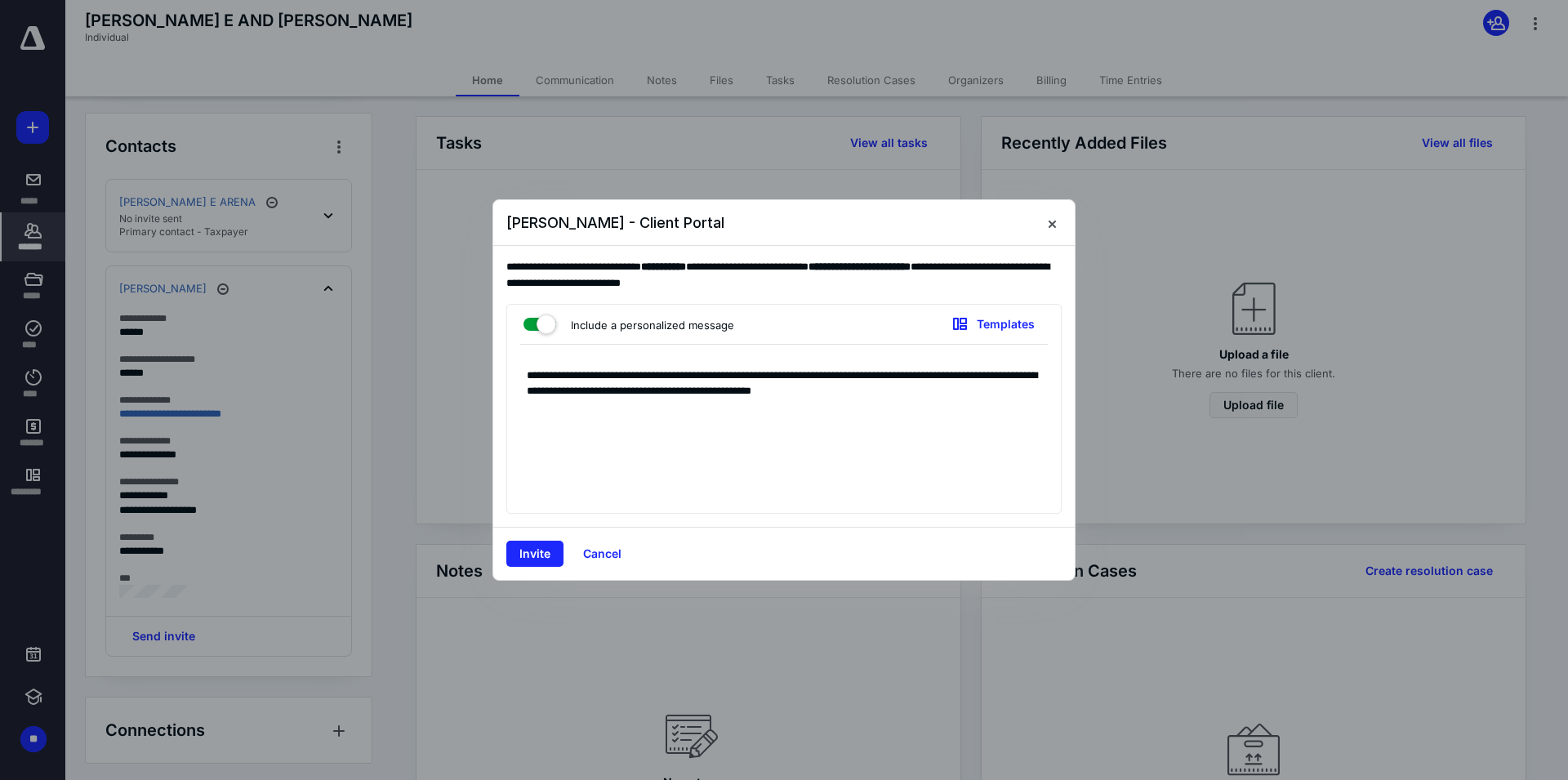 click on "**********" at bounding box center (784, 433) 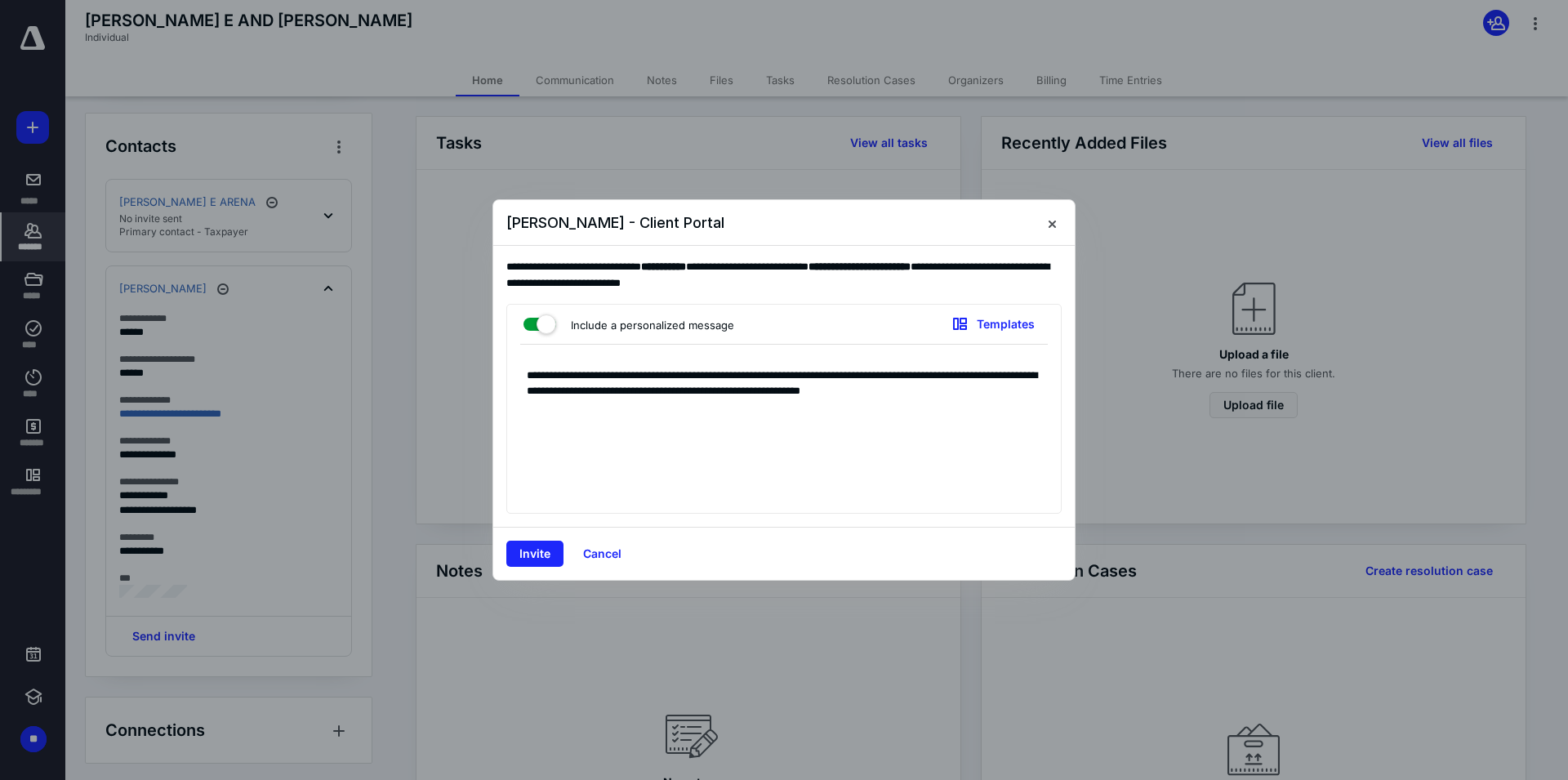 click on "**********" at bounding box center [784, 433] 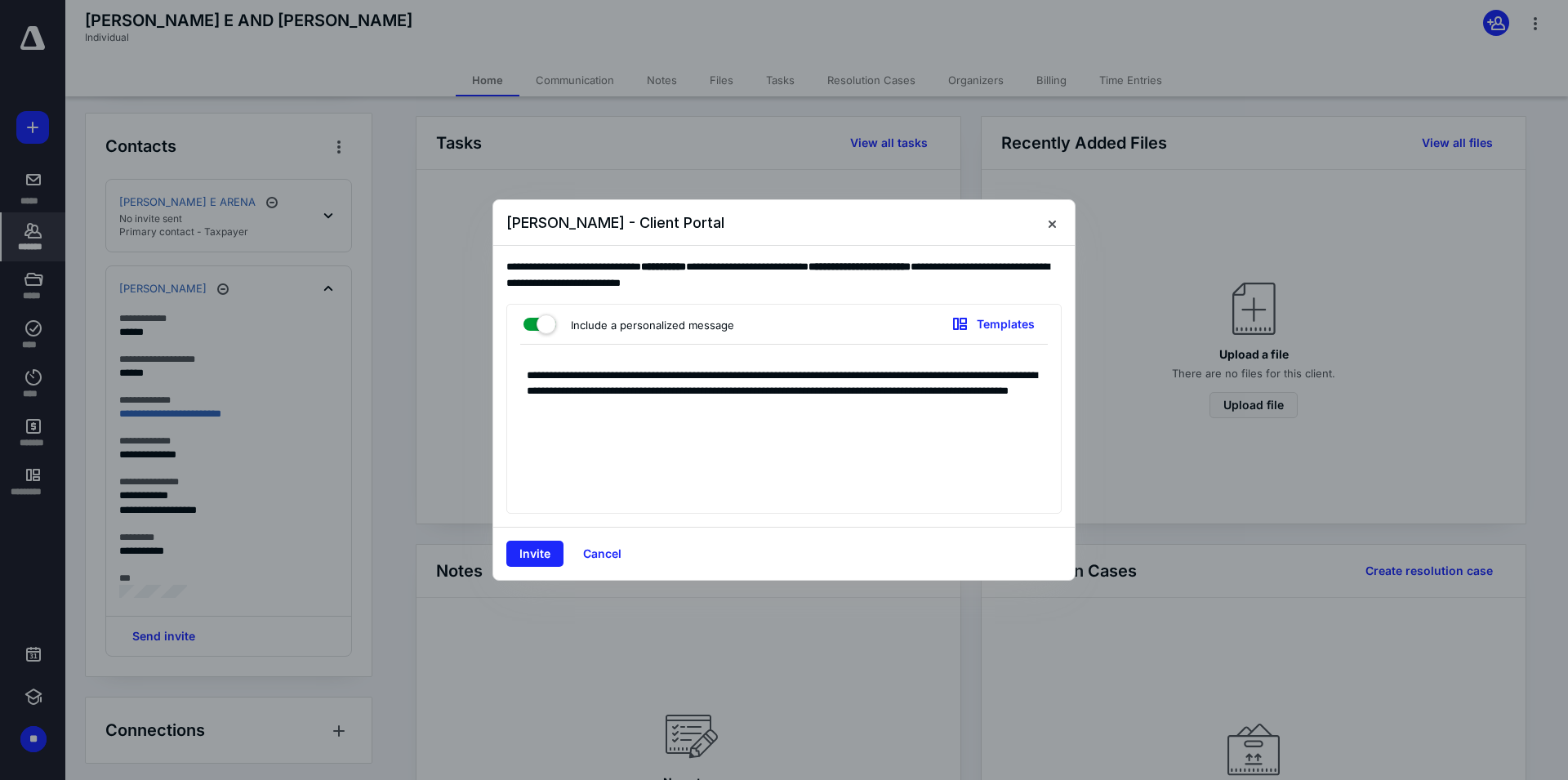 drag, startPoint x: 712, startPoint y: 408, endPoint x: 523, endPoint y: 403, distance: 189.06613 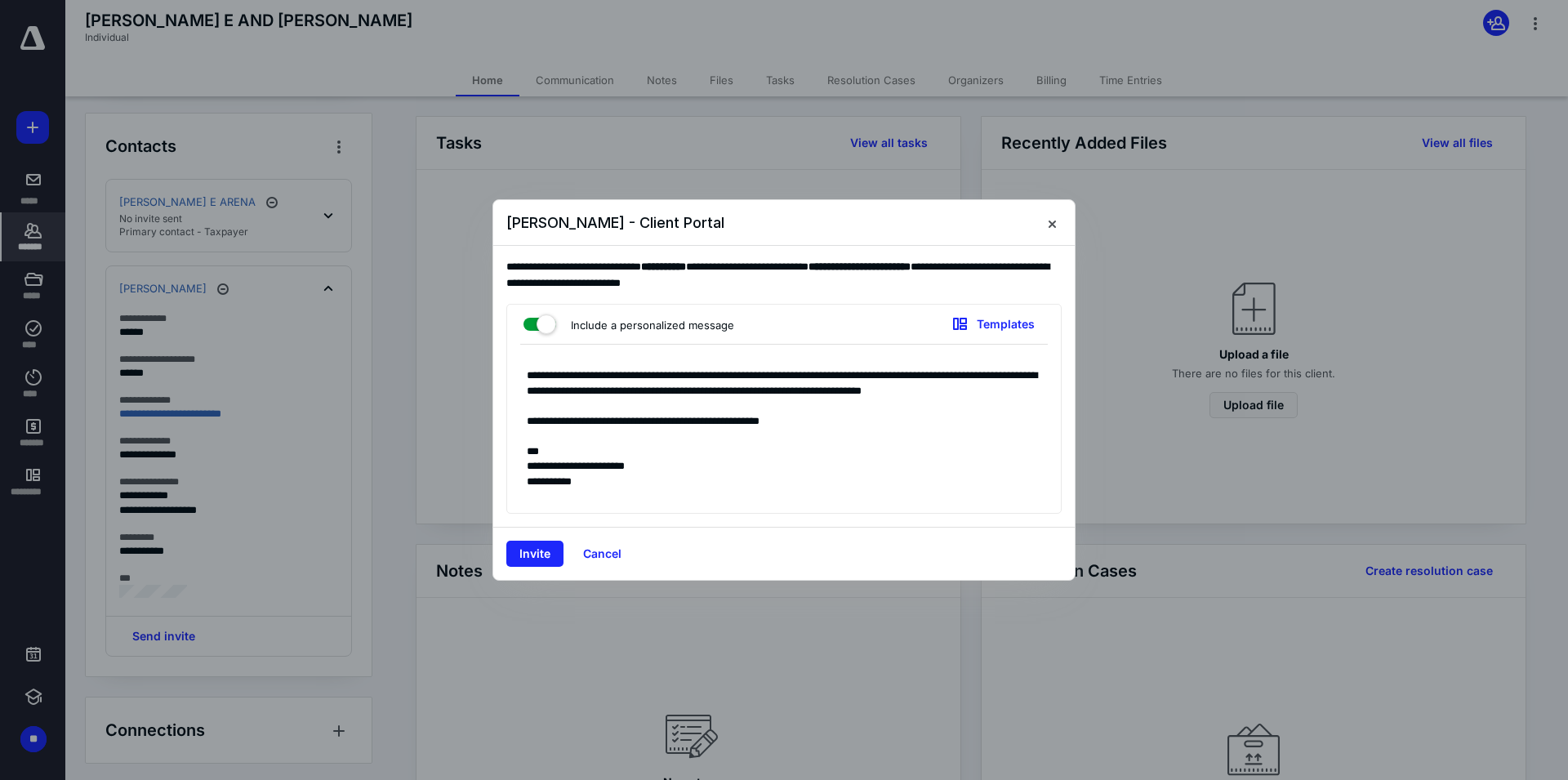 click on "**********" at bounding box center [784, 433] 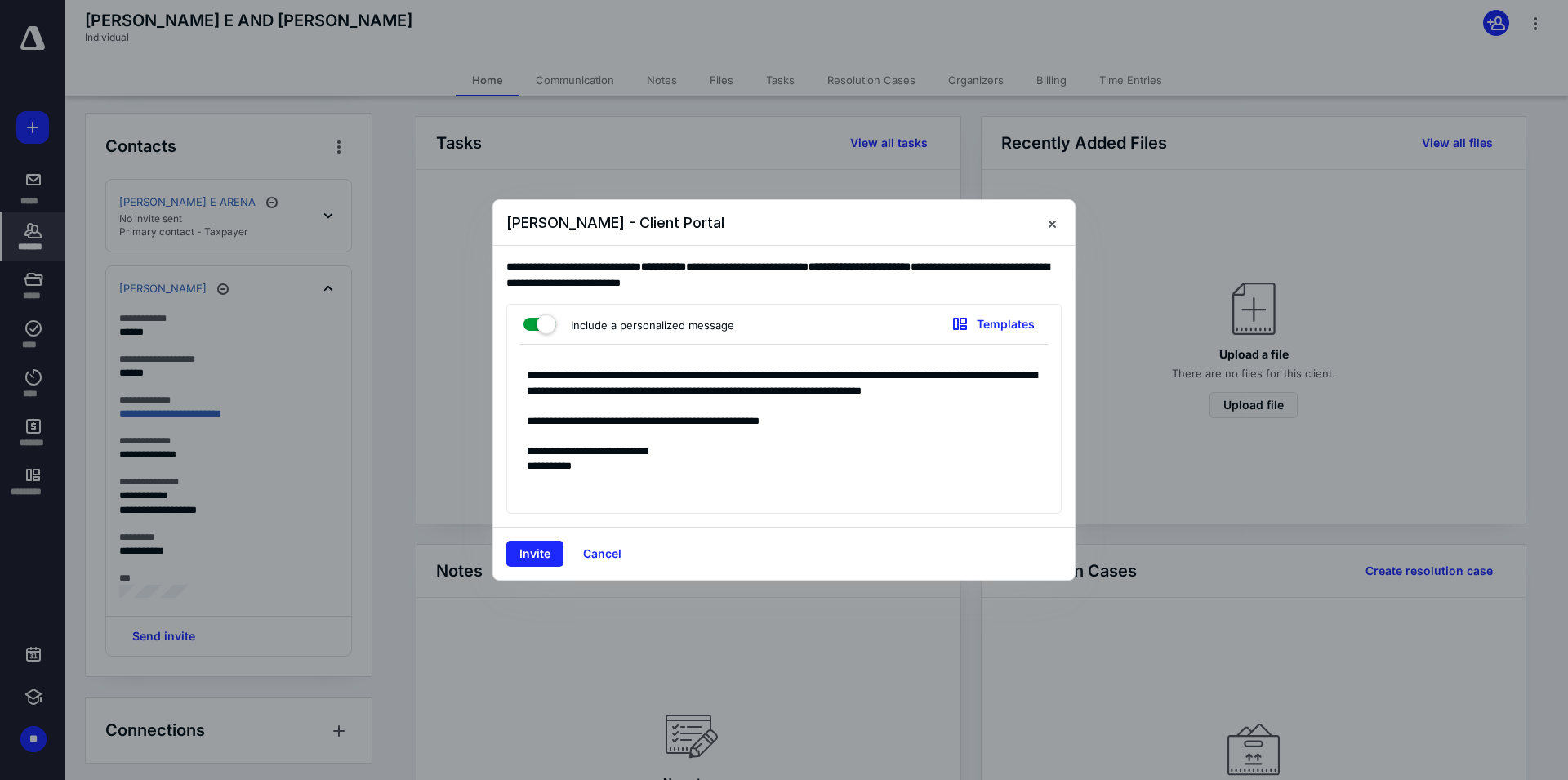 click on "**********" at bounding box center [784, 433] 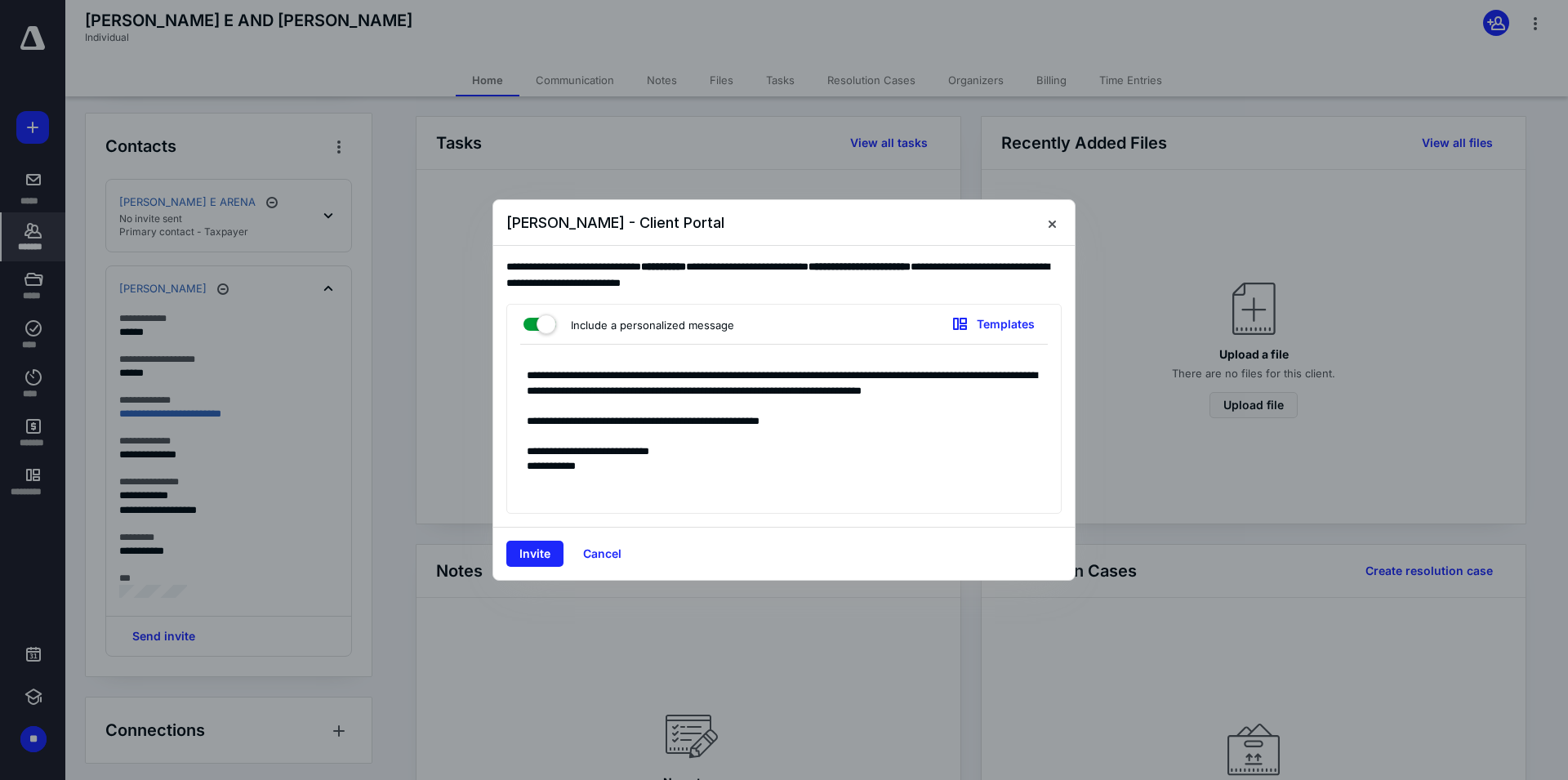 scroll, scrollTop: 2, scrollLeft: 0, axis: vertical 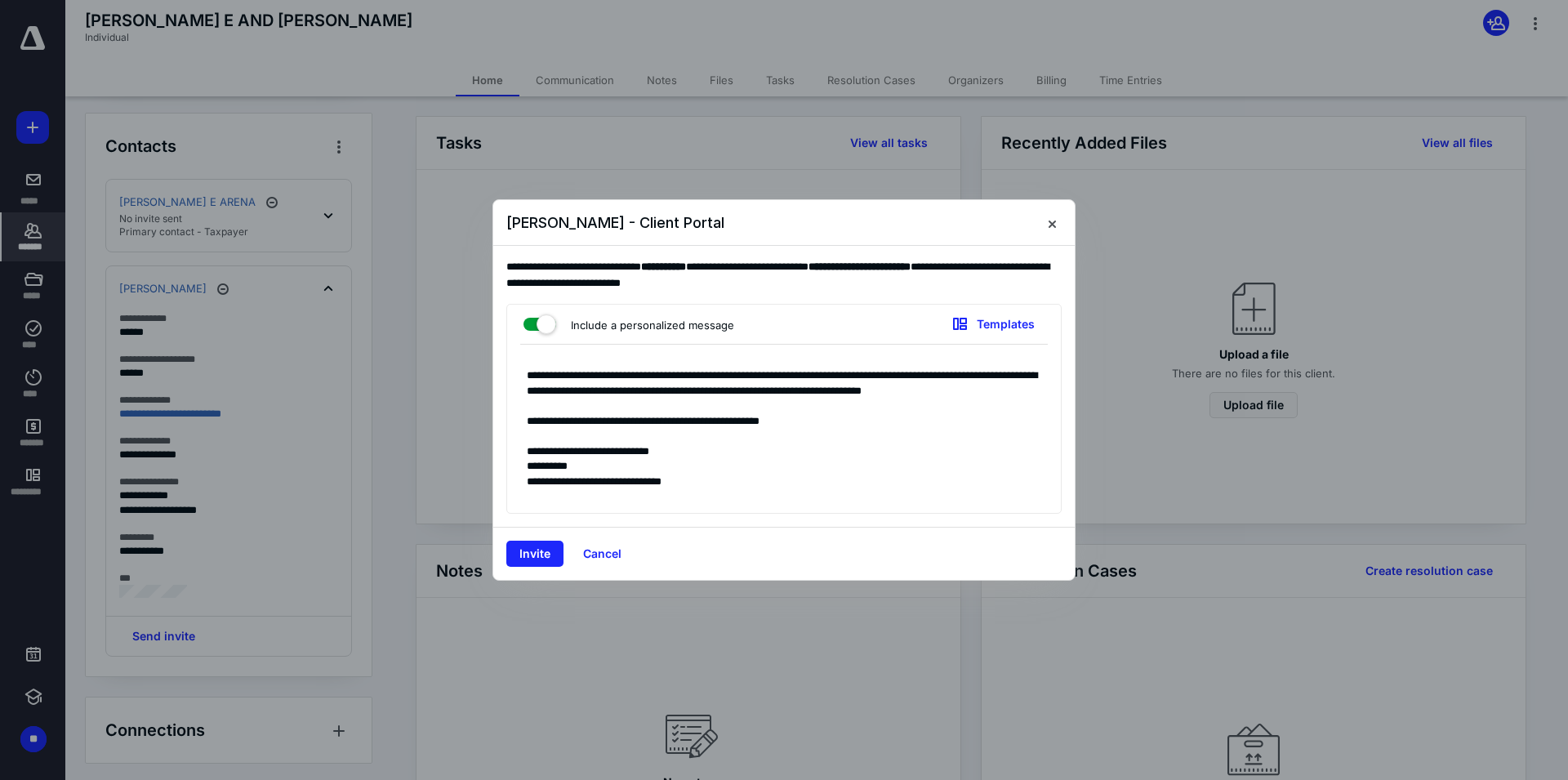 drag, startPoint x: 734, startPoint y: 493, endPoint x: 514, endPoint y: 364, distance: 255.03137 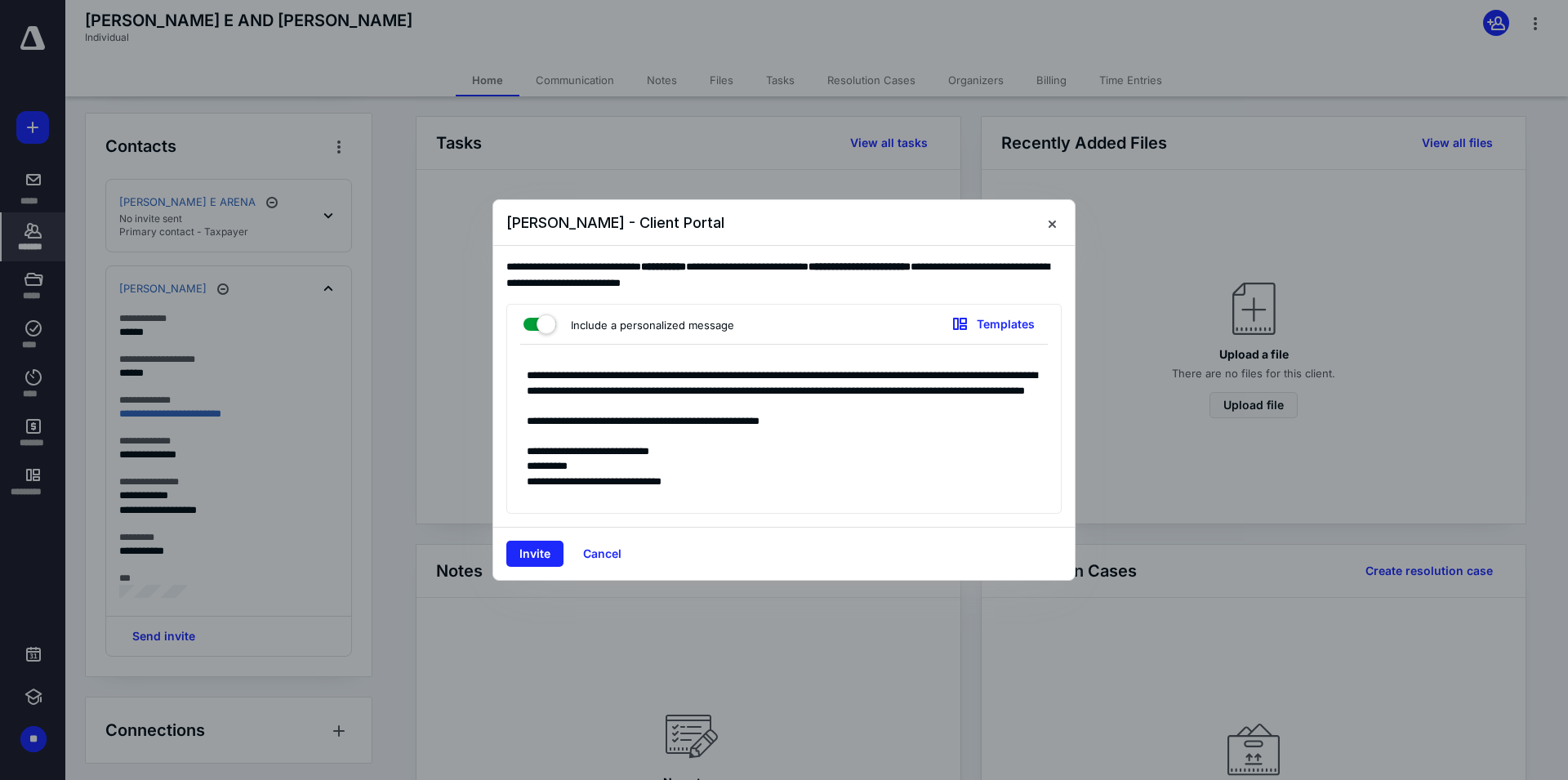 drag, startPoint x: 718, startPoint y: 496, endPoint x: 506, endPoint y: 354, distance: 255.16269 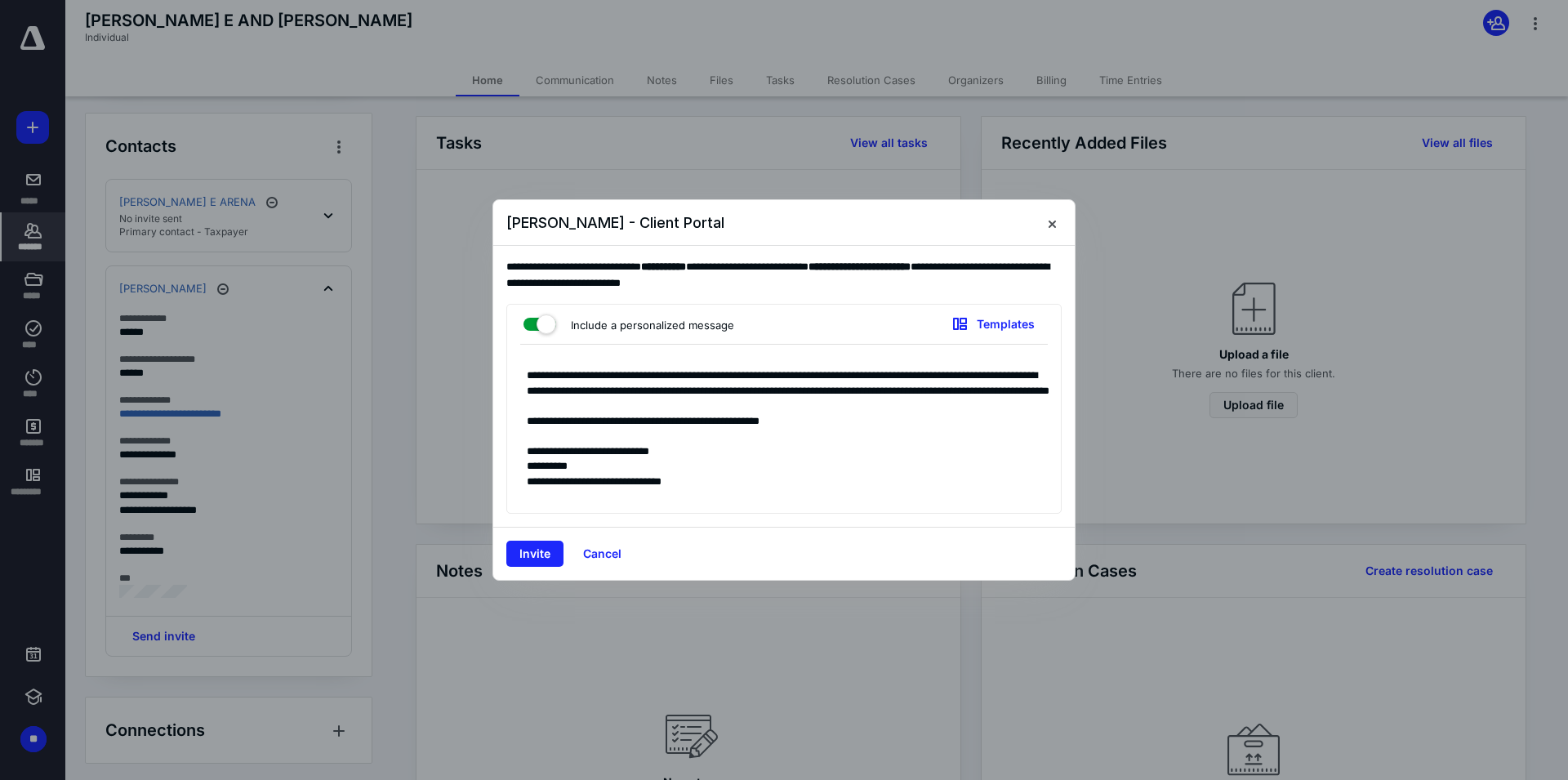 click on "**********" at bounding box center [784, 433] 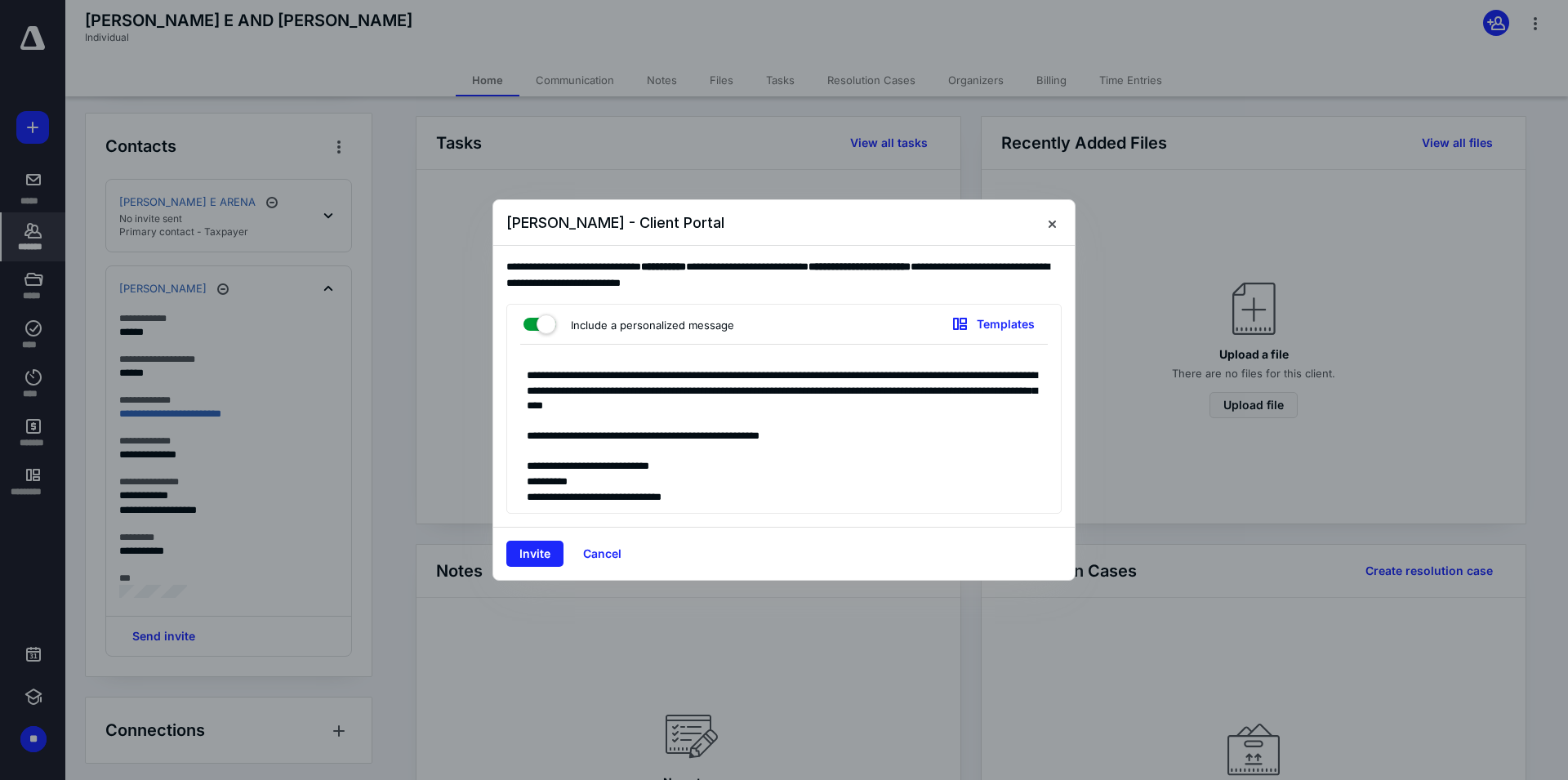 drag, startPoint x: 781, startPoint y: 393, endPoint x: 802, endPoint y: 390, distance: 21.213203 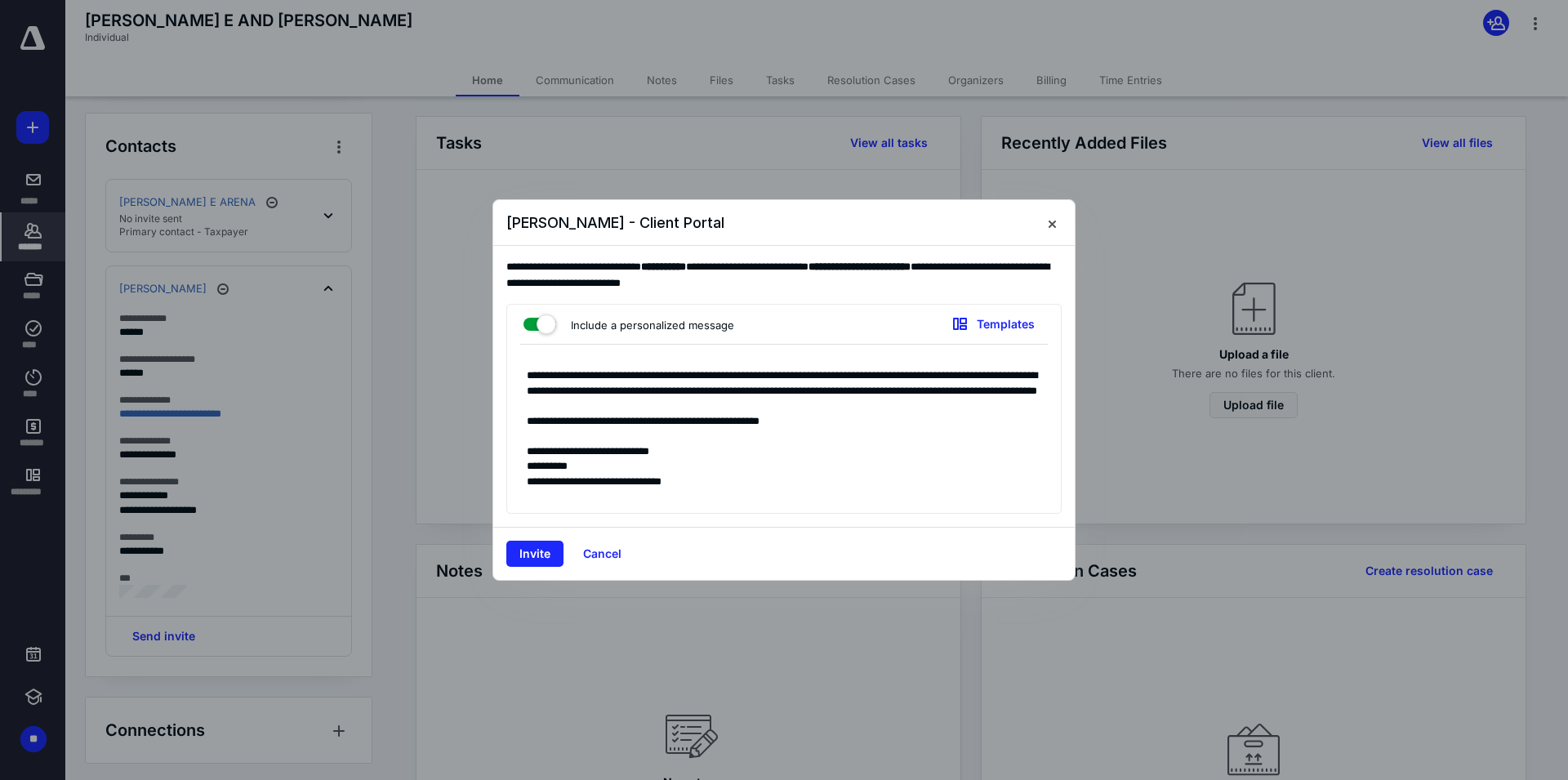 click on "**********" at bounding box center [784, 433] 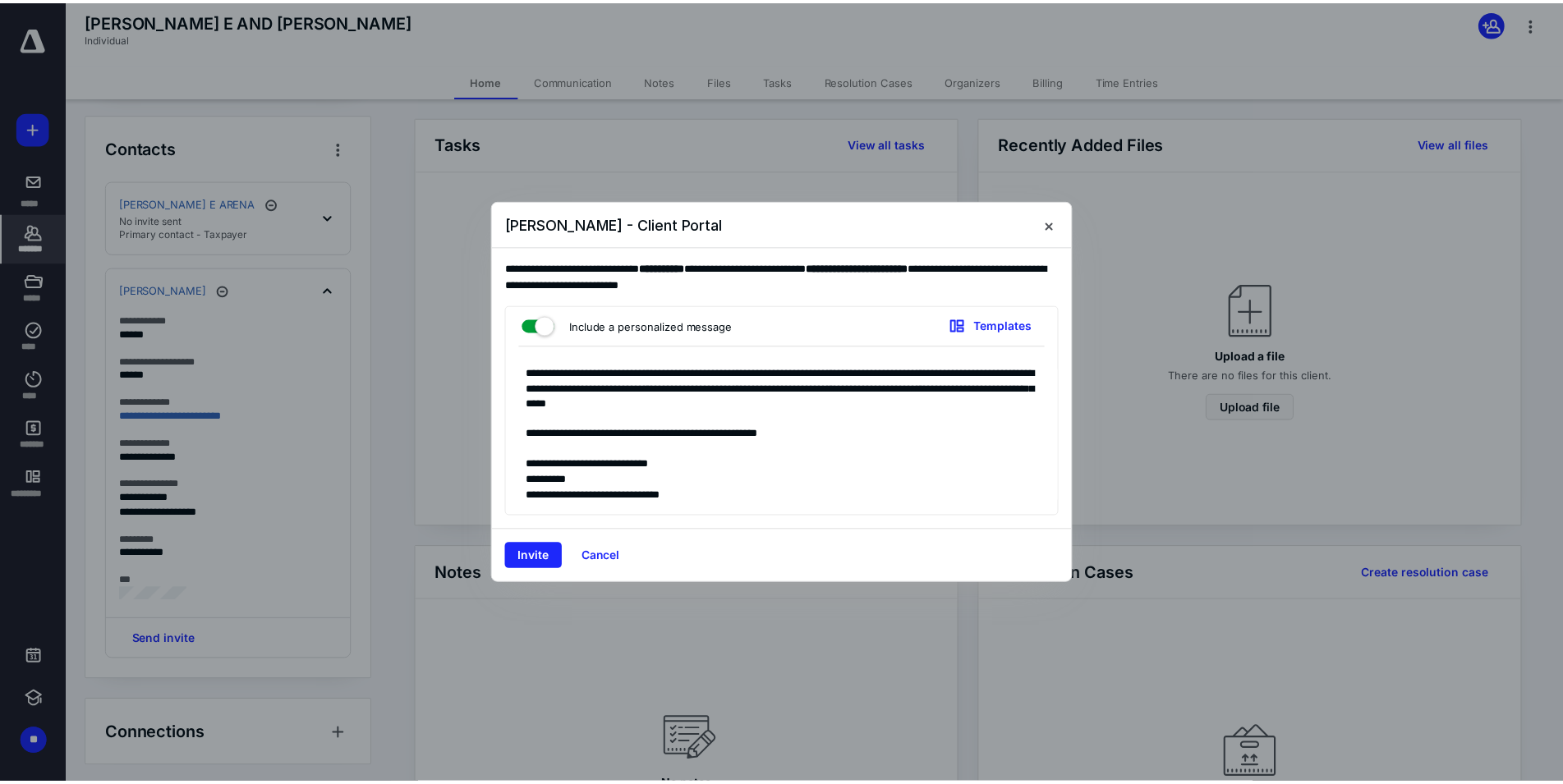 scroll, scrollTop: 20, scrollLeft: 0, axis: vertical 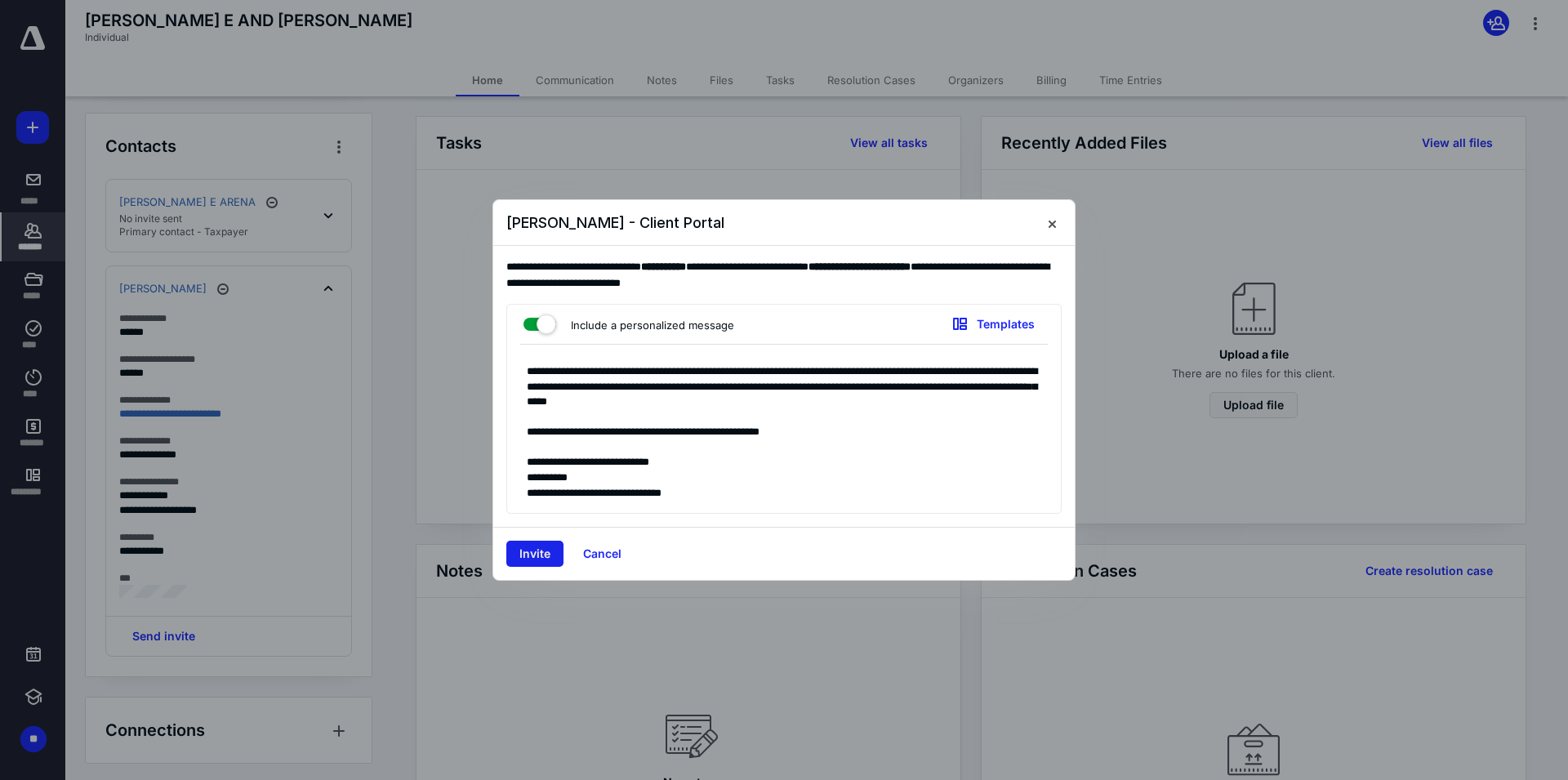 type on "**********" 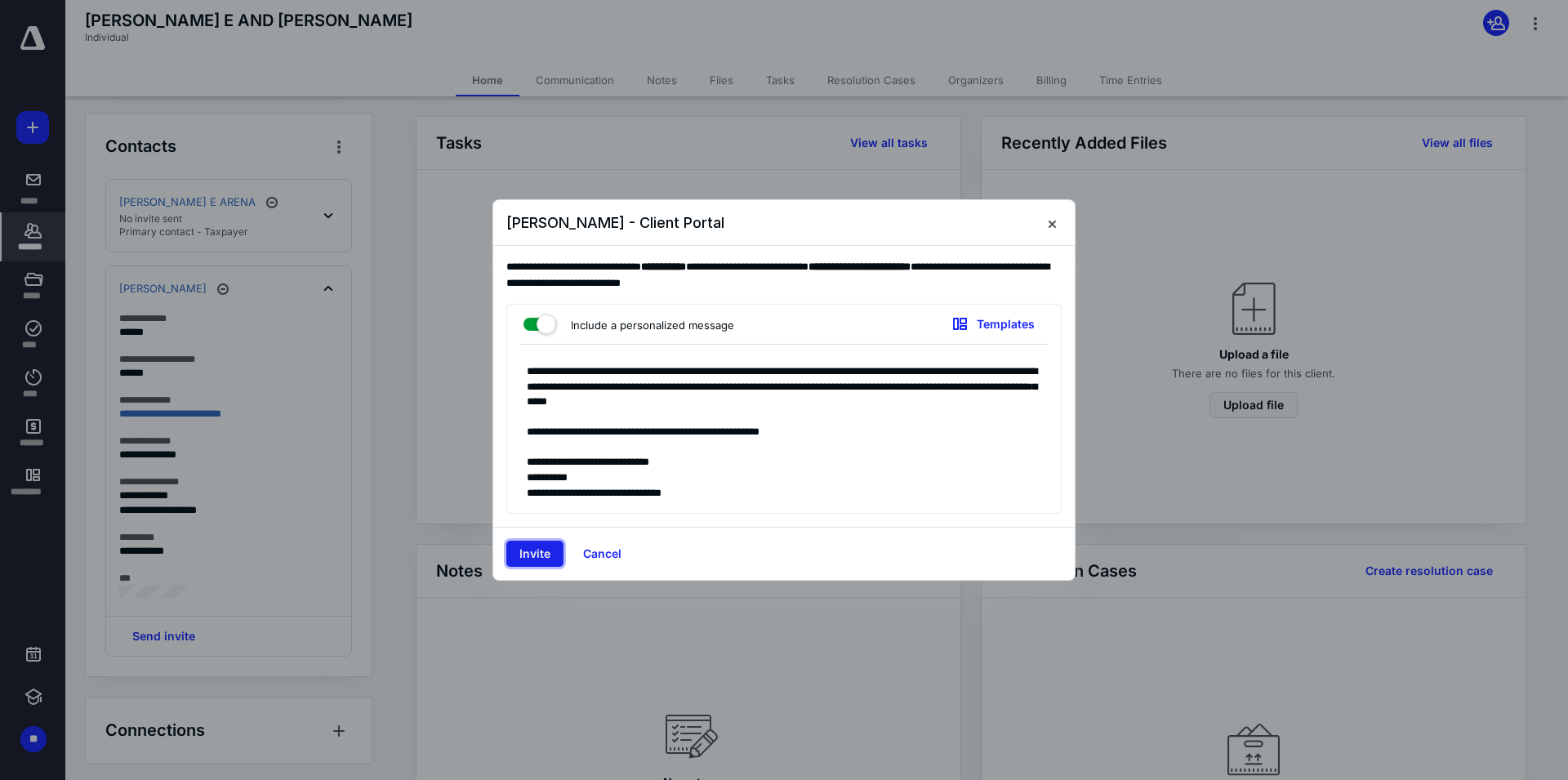 click on "Invite" at bounding box center [535, 554] 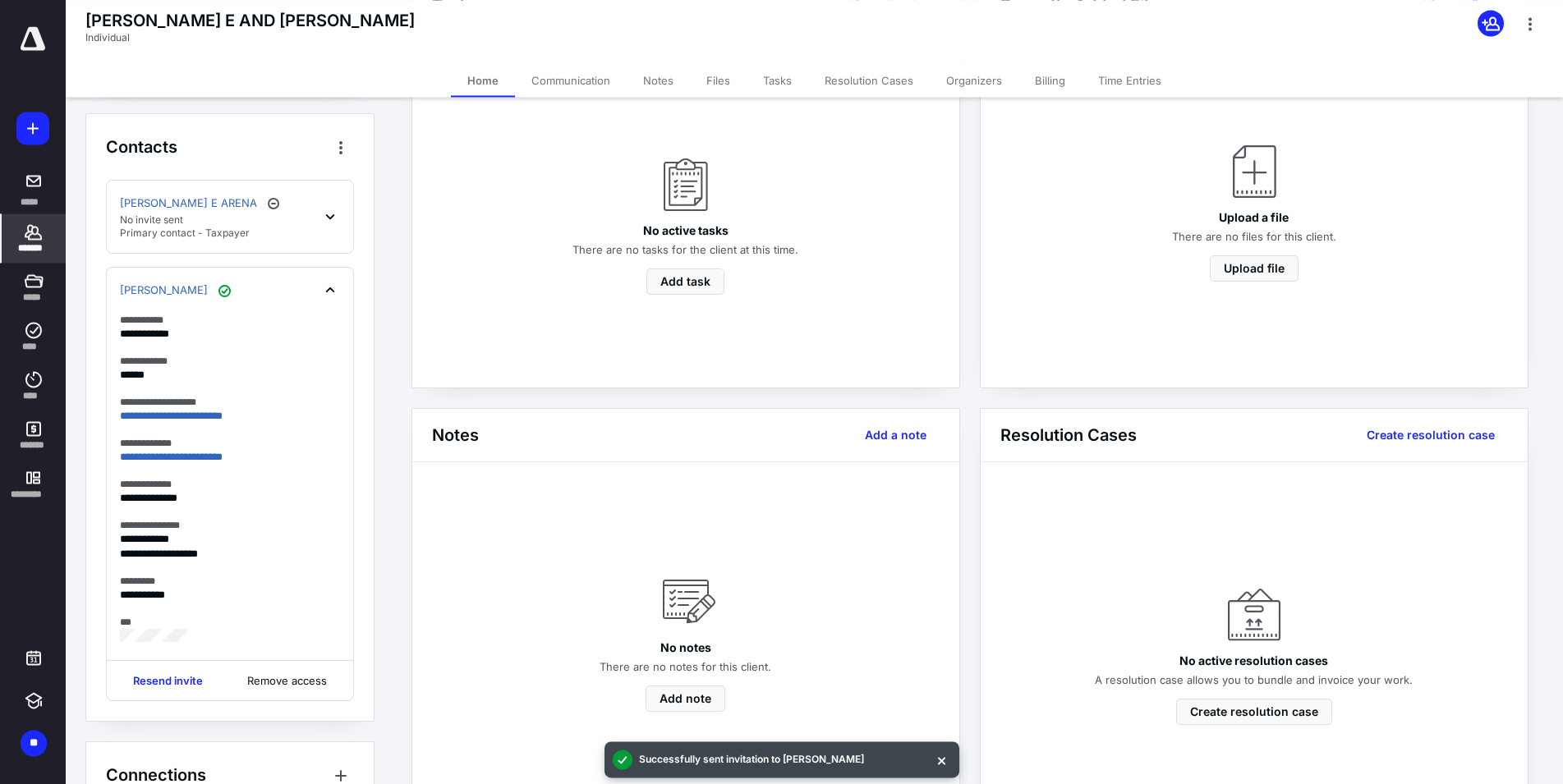 scroll, scrollTop: 167, scrollLeft: 0, axis: vertical 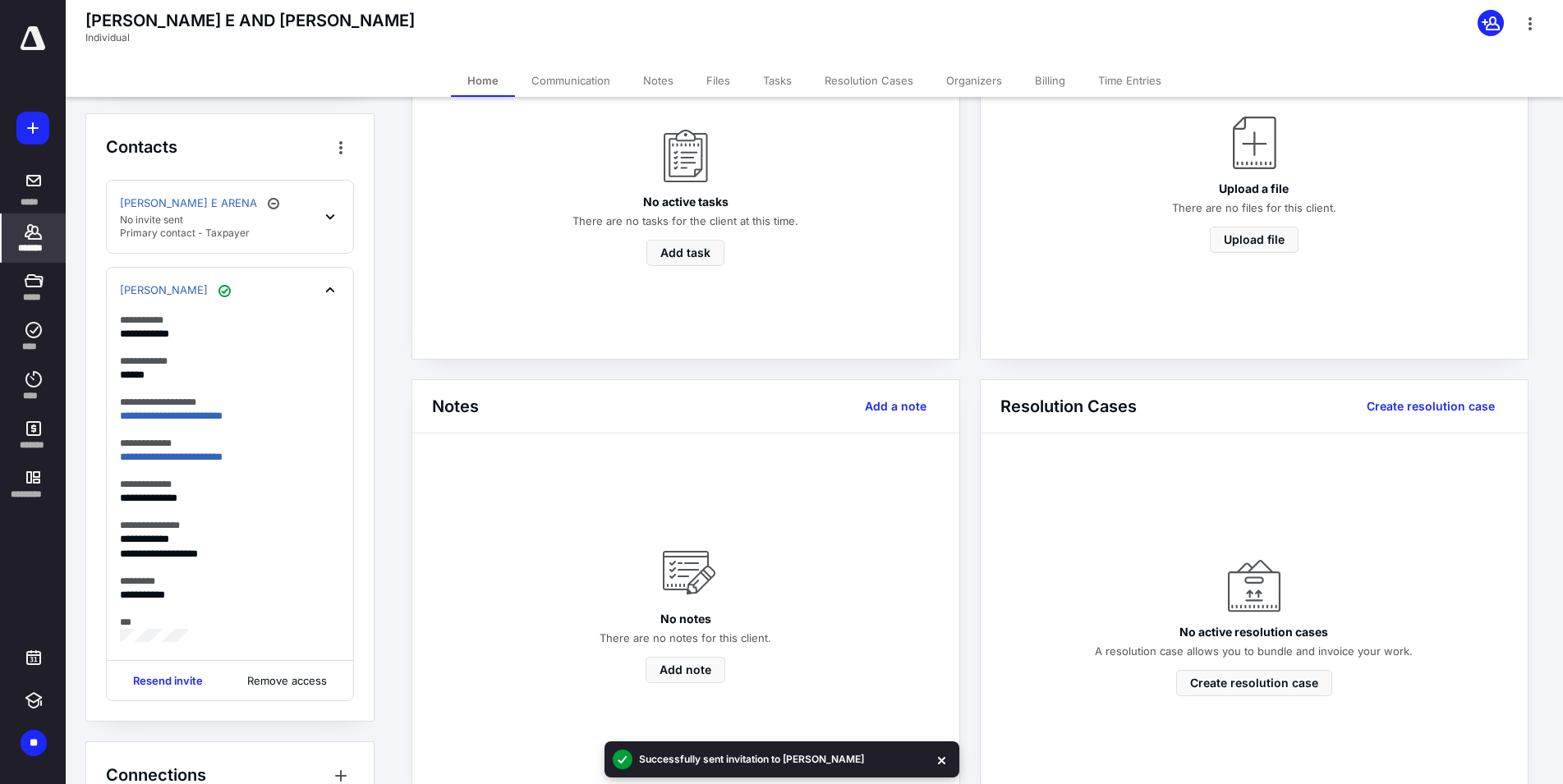 click on "Successfully sent invitation to [PERSON_NAME]" at bounding box center [752, 759] 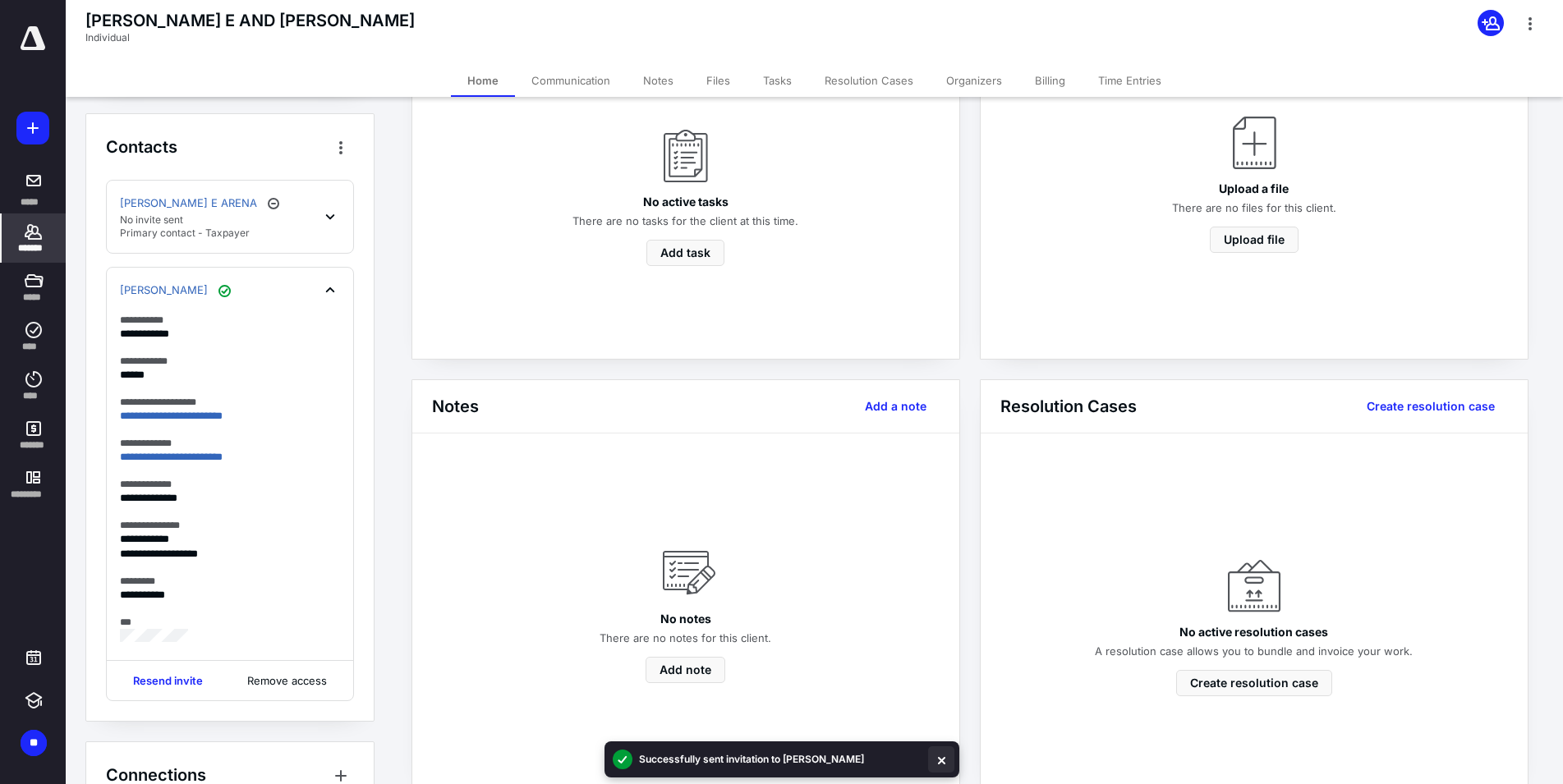 click at bounding box center (941, 759) 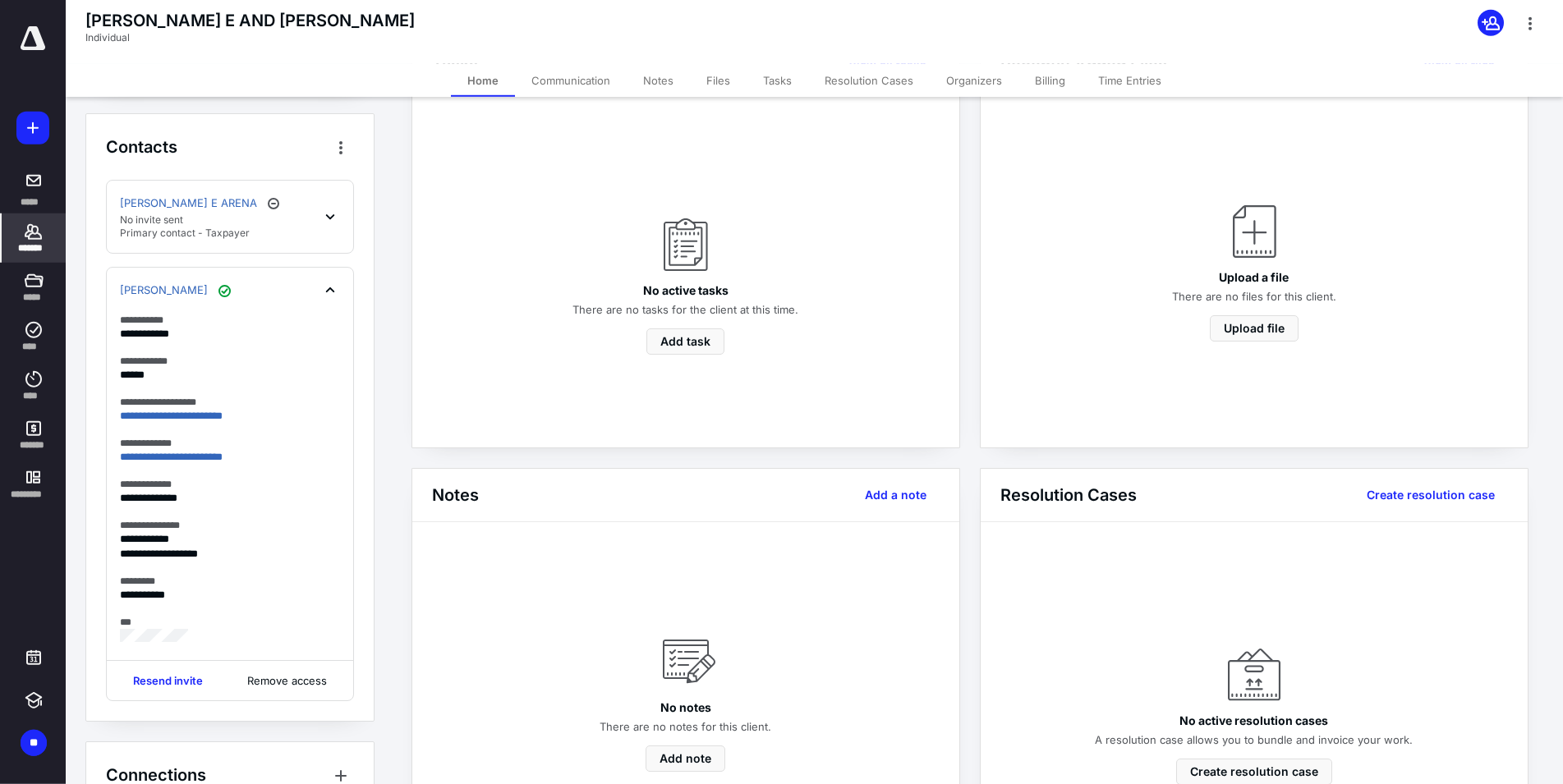 scroll, scrollTop: 0, scrollLeft: 0, axis: both 